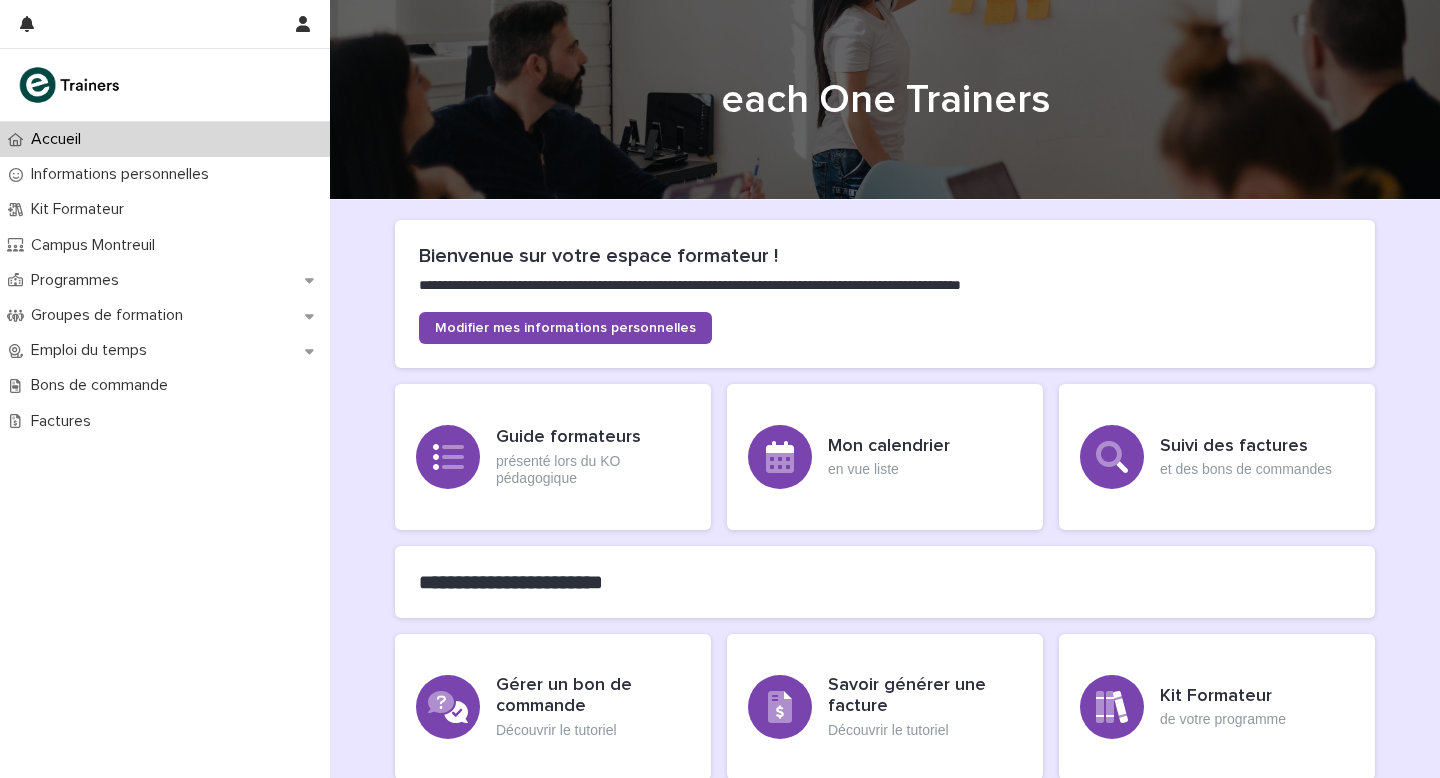 scroll, scrollTop: 0, scrollLeft: 0, axis: both 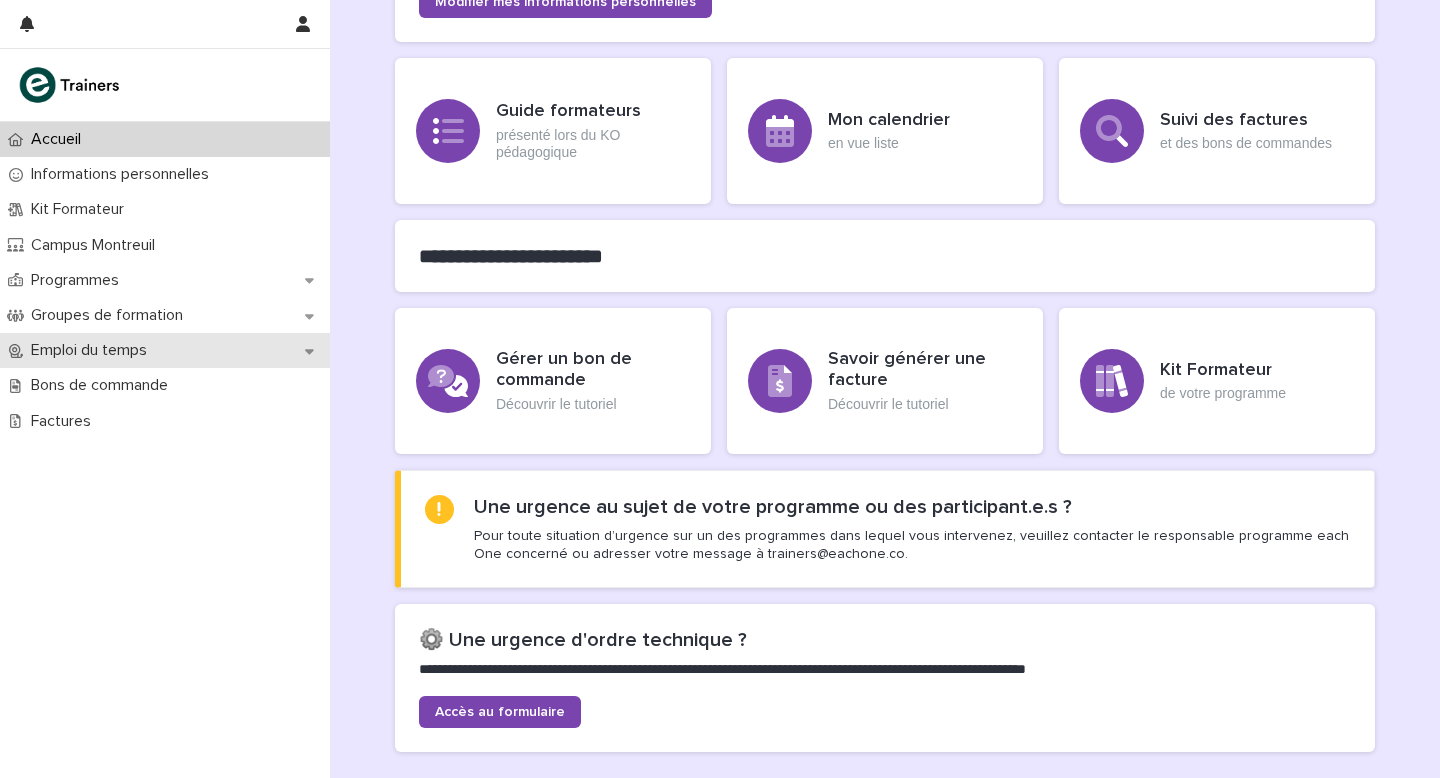 click on "Emploi du temps" at bounding box center (93, 350) 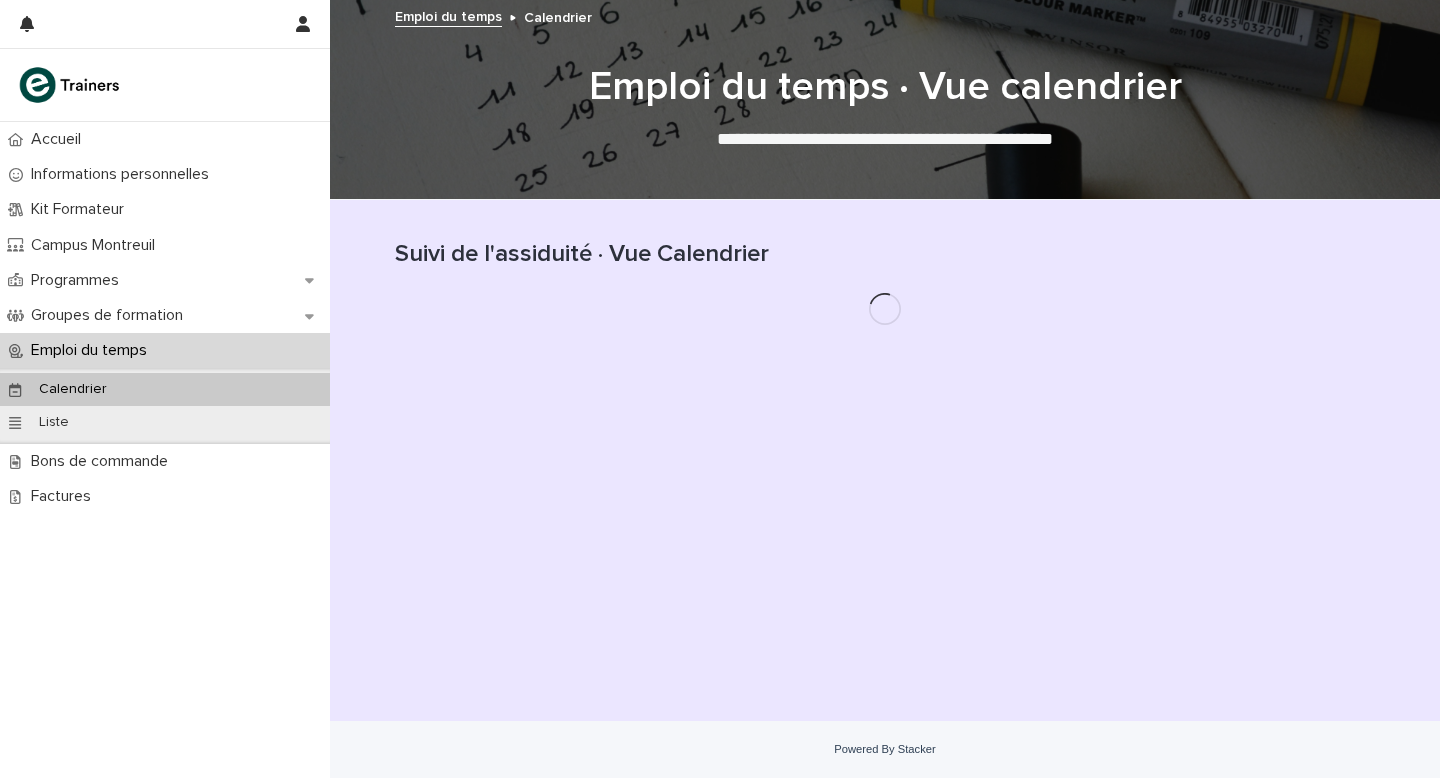 scroll, scrollTop: 0, scrollLeft: 0, axis: both 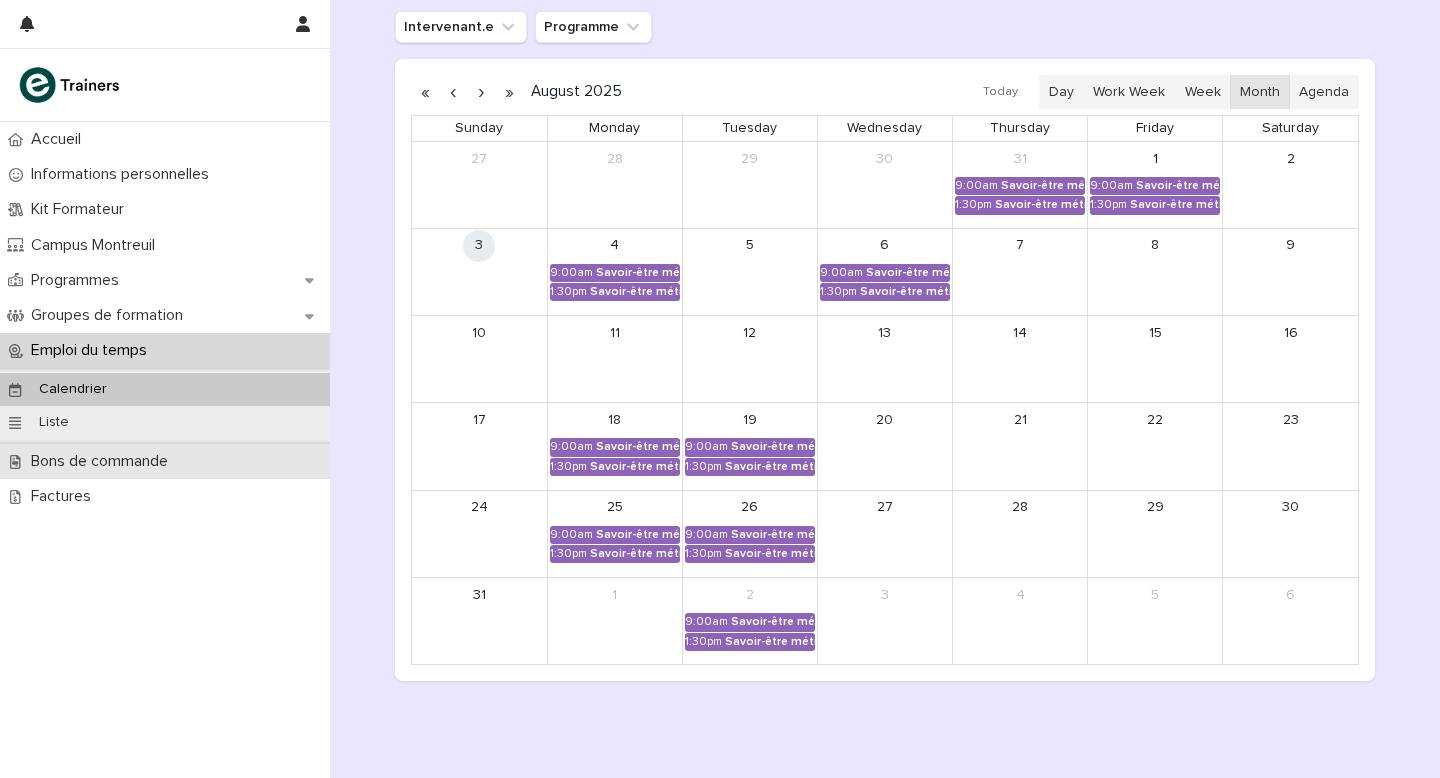 click on "Bons de commande" at bounding box center (103, 461) 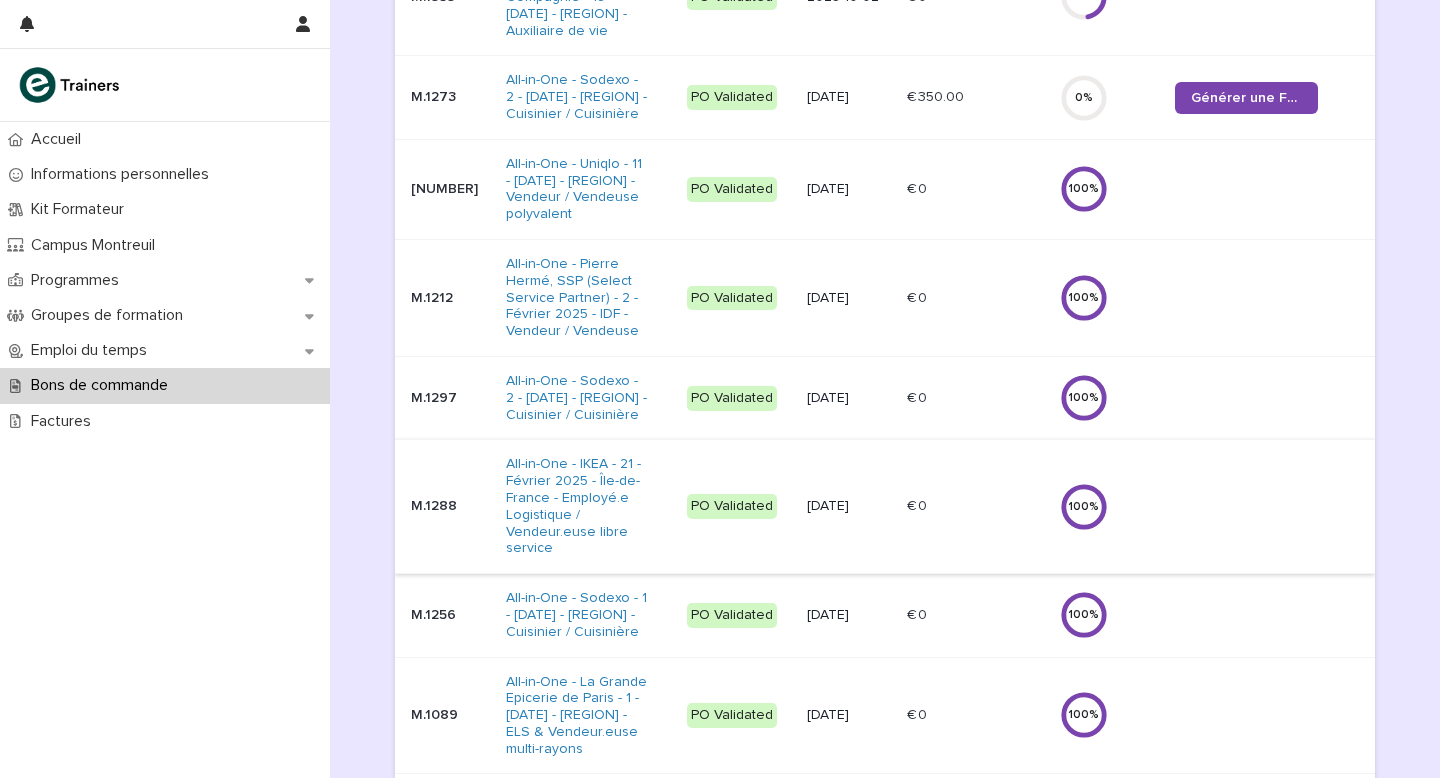 scroll, scrollTop: 362, scrollLeft: 0, axis: vertical 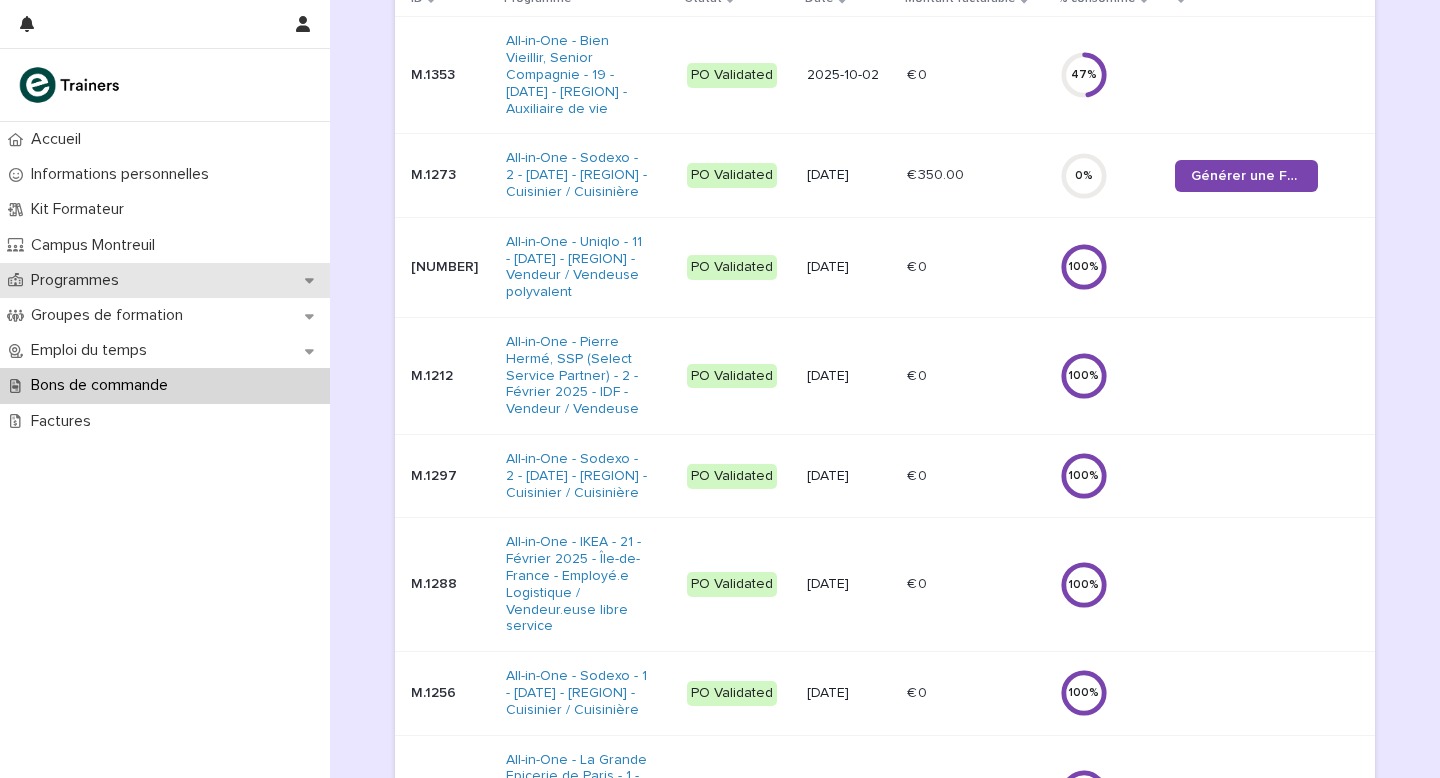 click on "Programmes" at bounding box center [79, 280] 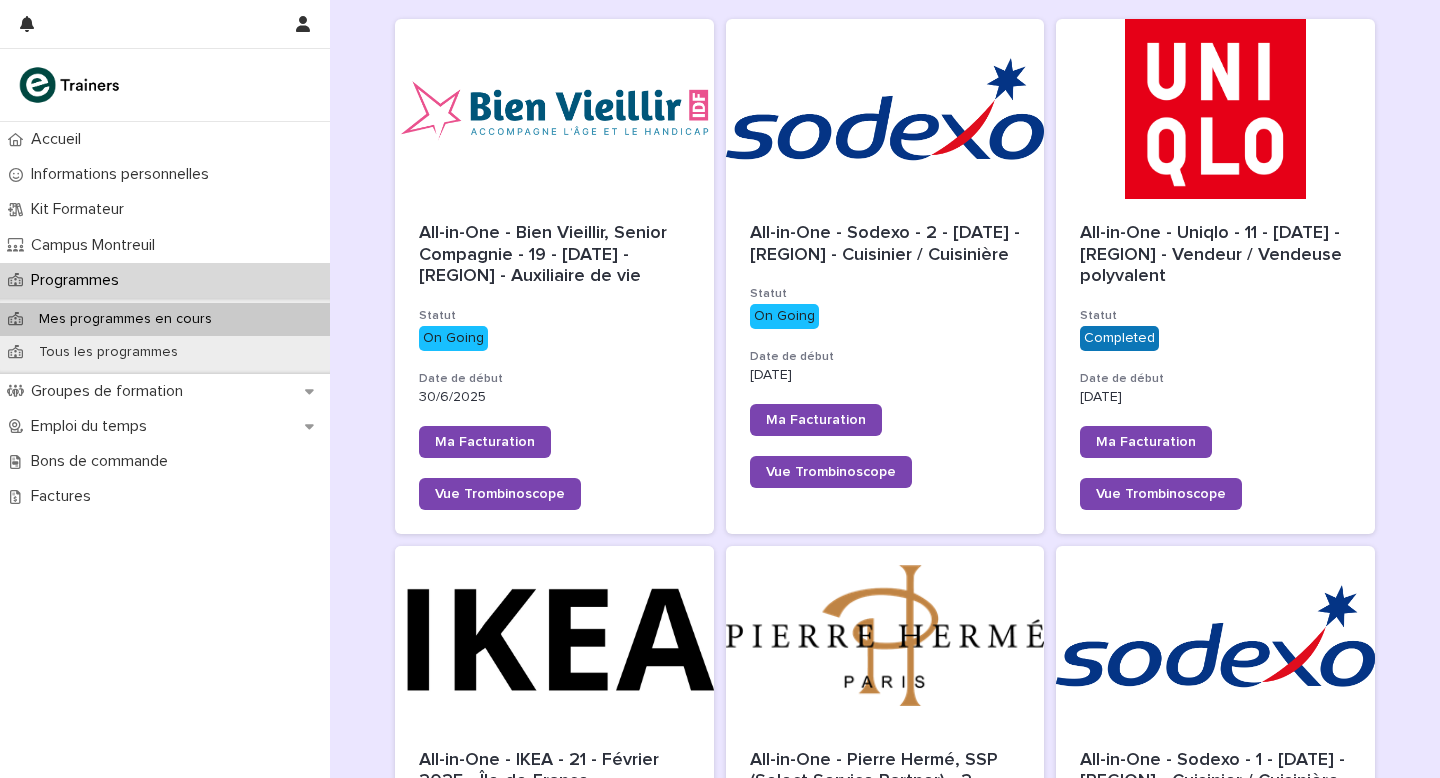 scroll, scrollTop: 265, scrollLeft: 0, axis: vertical 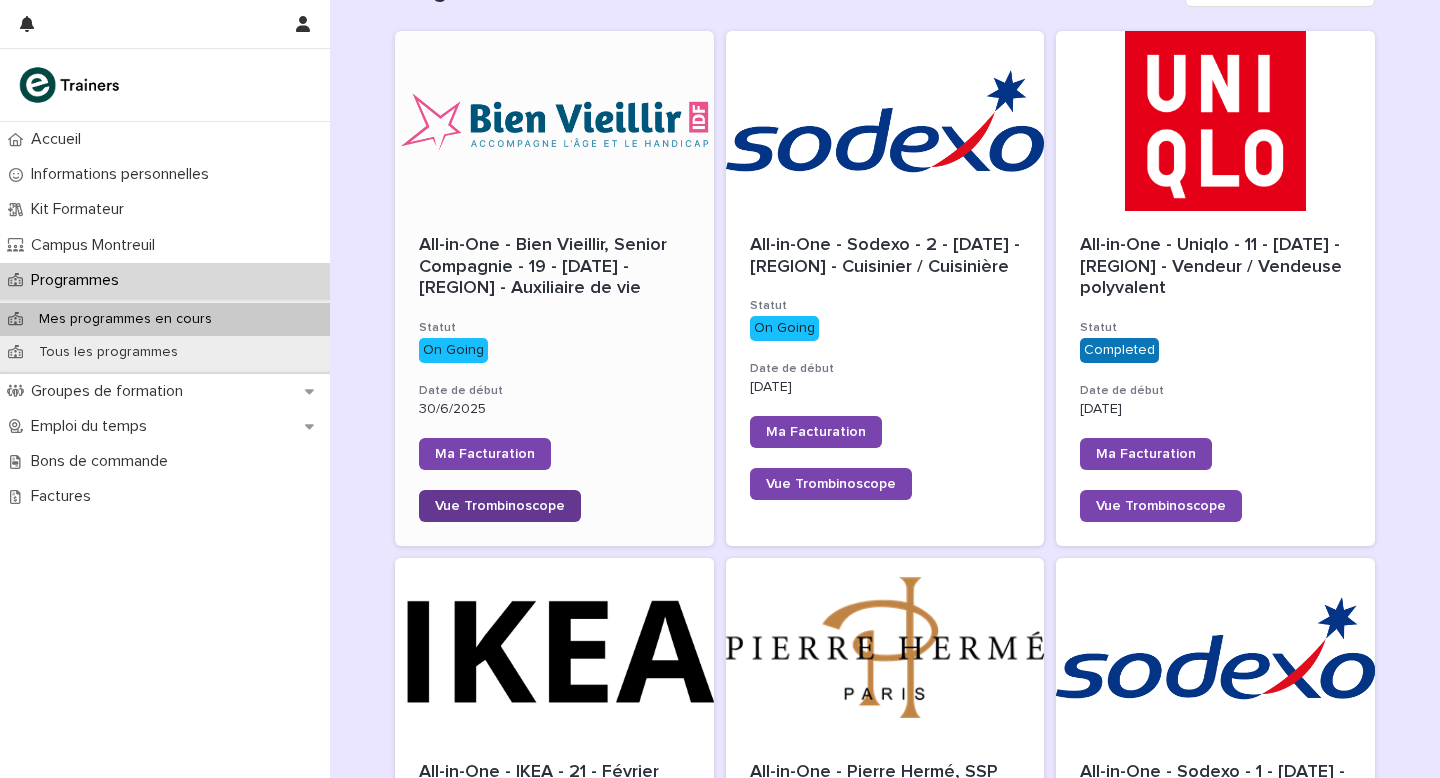 click on "Vue Trombinoscope" at bounding box center [500, 506] 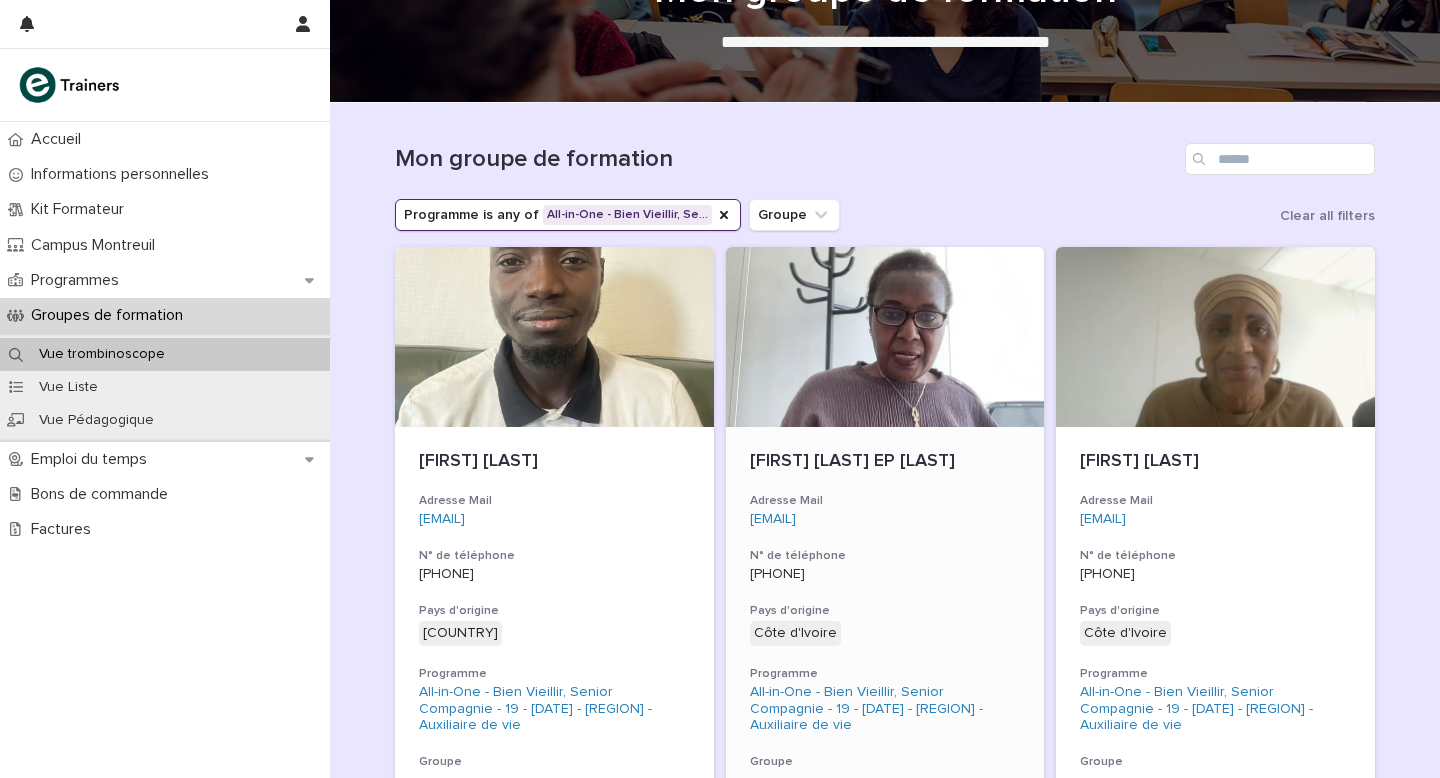scroll, scrollTop: 98, scrollLeft: 0, axis: vertical 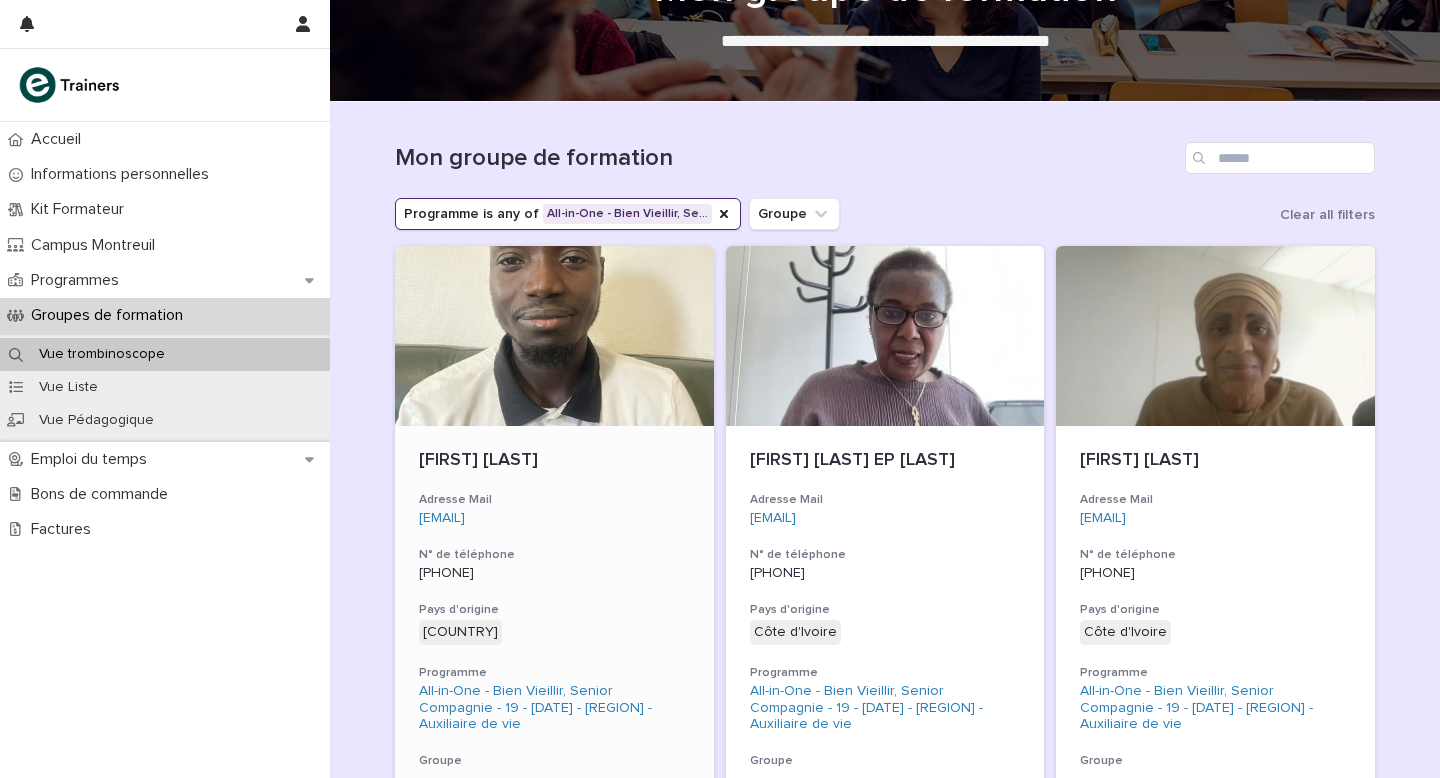 click on "Abdoulaye NDAO Adresse Mail [EMAIL] N° de téléphone [PHONE] Pays d'origine [COUNTRY] + 0 Programme All-in-One - Bien Vieillir, Senior Compagnie - 19 - [DATE] - [REGION] - Auxiliaire de vie   Groupe -" at bounding box center (554, 619) 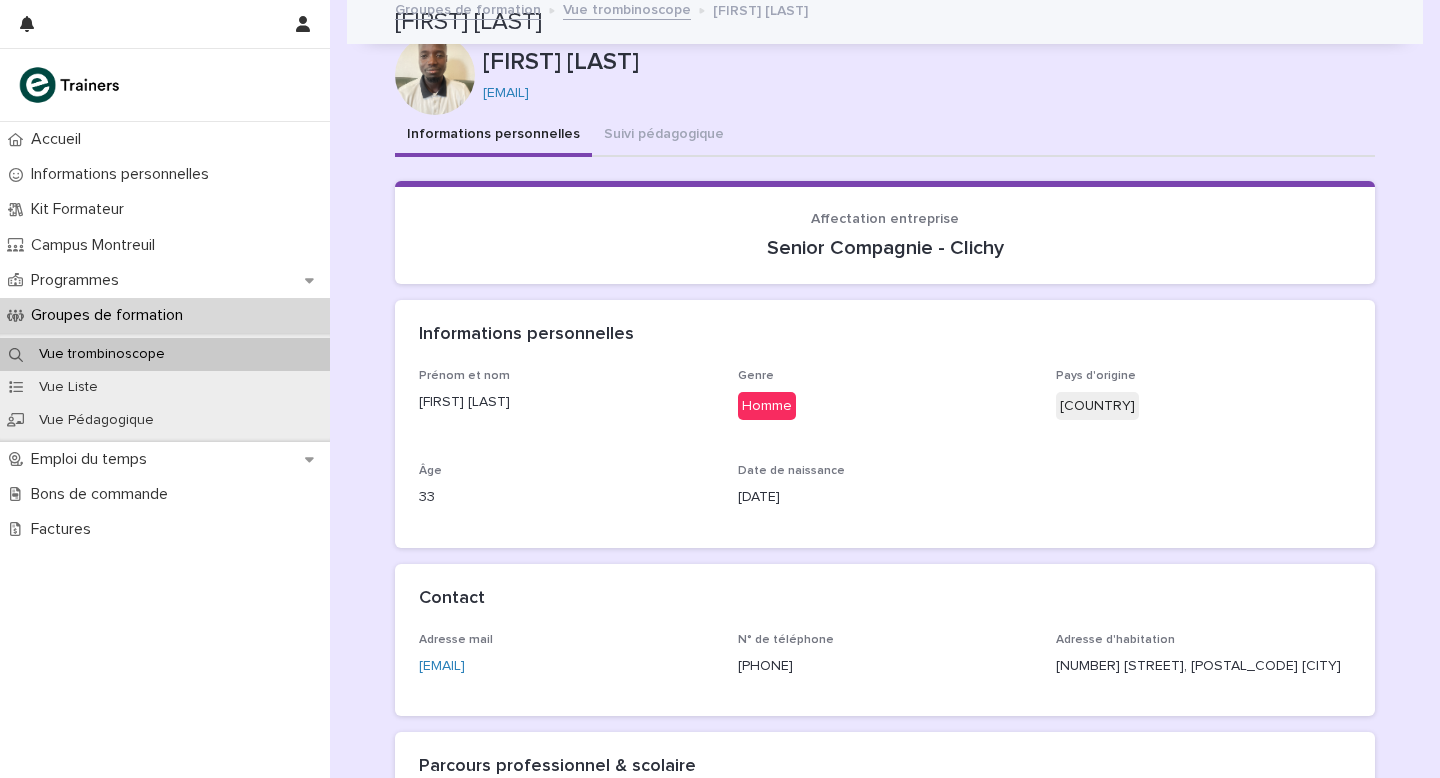 scroll, scrollTop: 0, scrollLeft: 0, axis: both 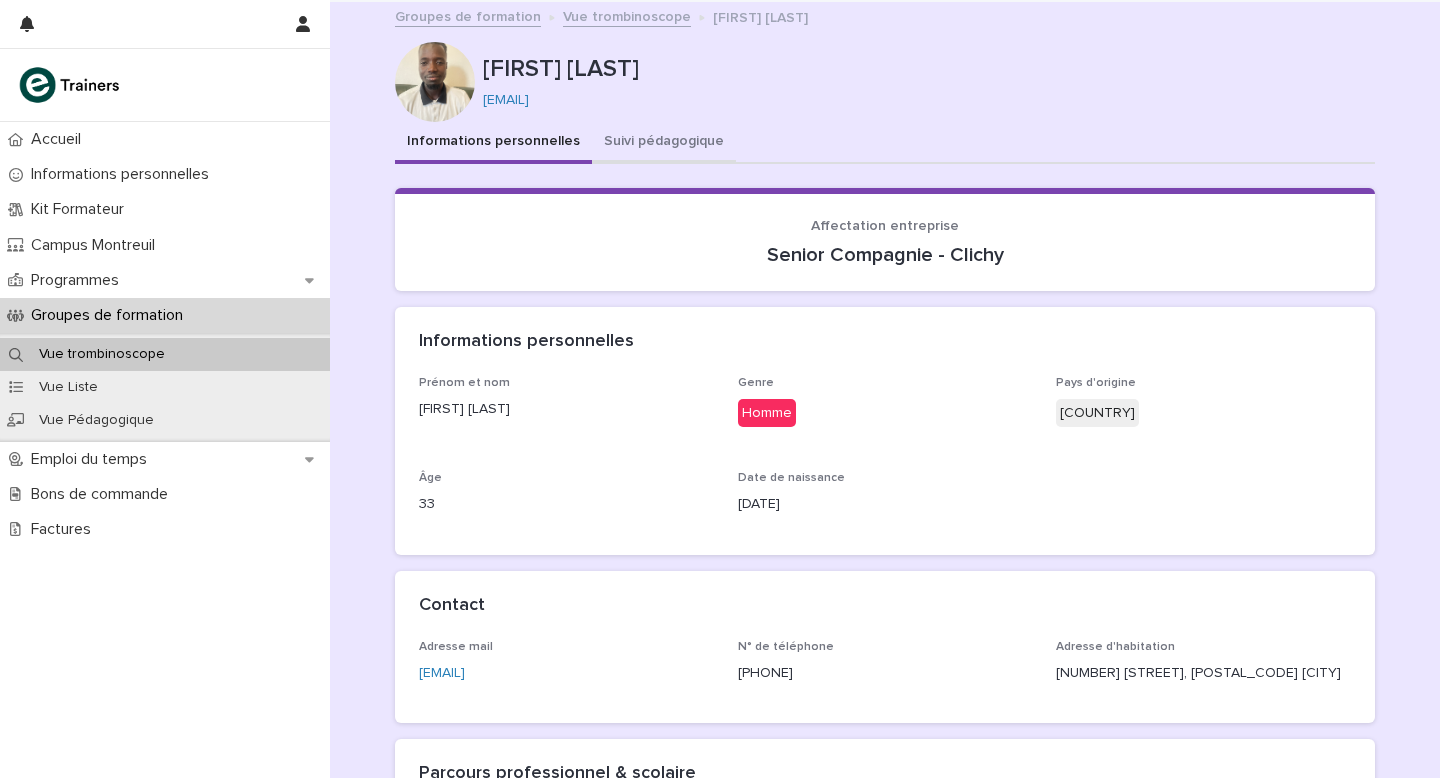 click on "Suivi pédagogique" at bounding box center (664, 143) 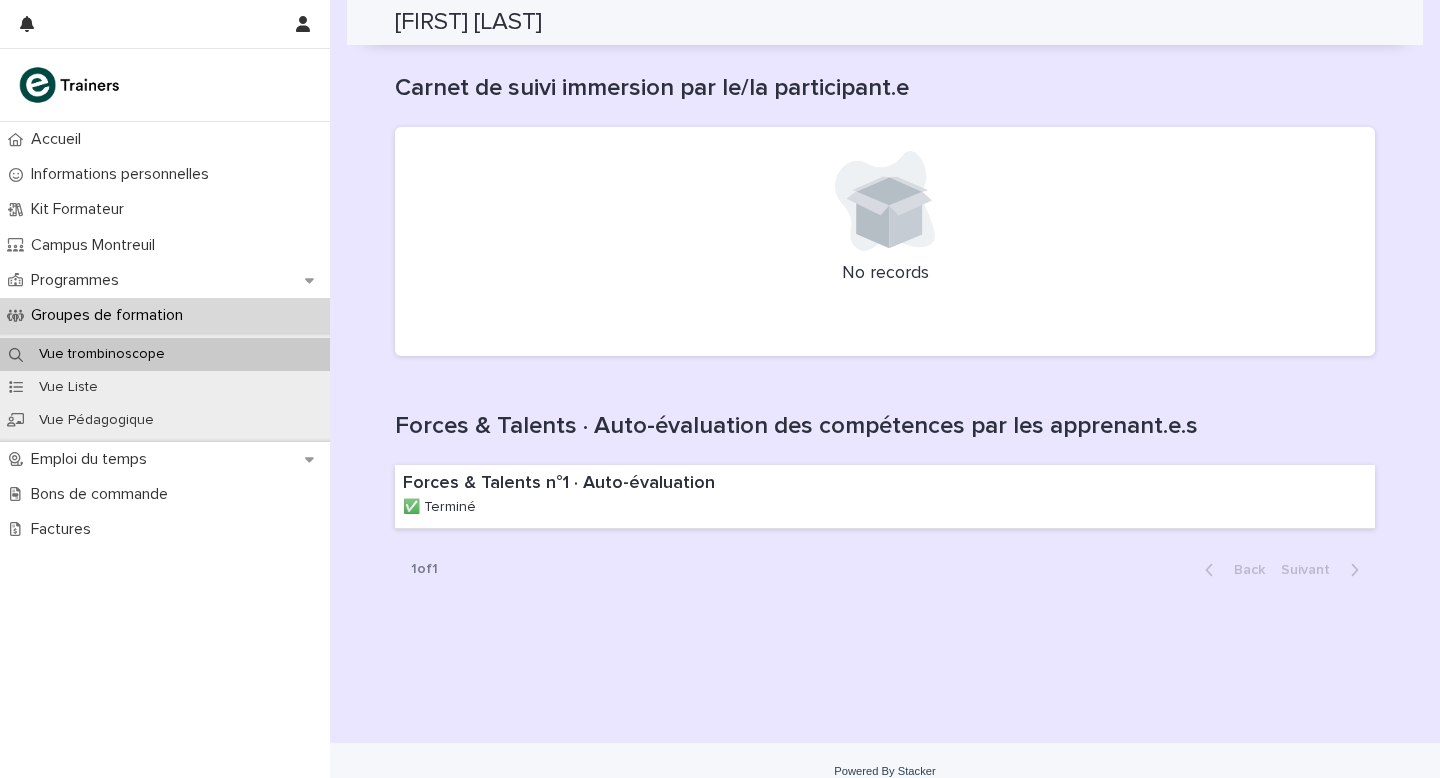 scroll, scrollTop: 0, scrollLeft: 0, axis: both 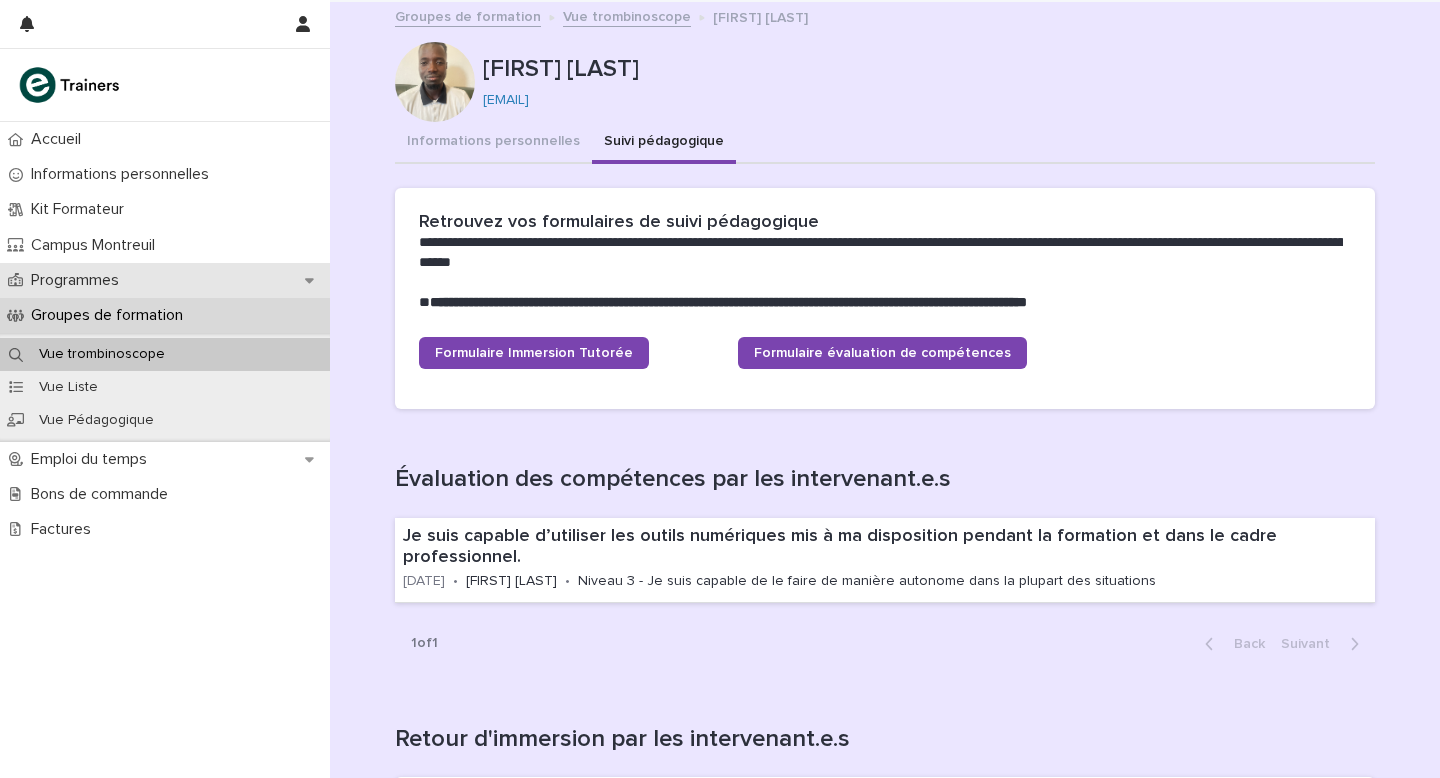 click on "Programmes" at bounding box center [79, 280] 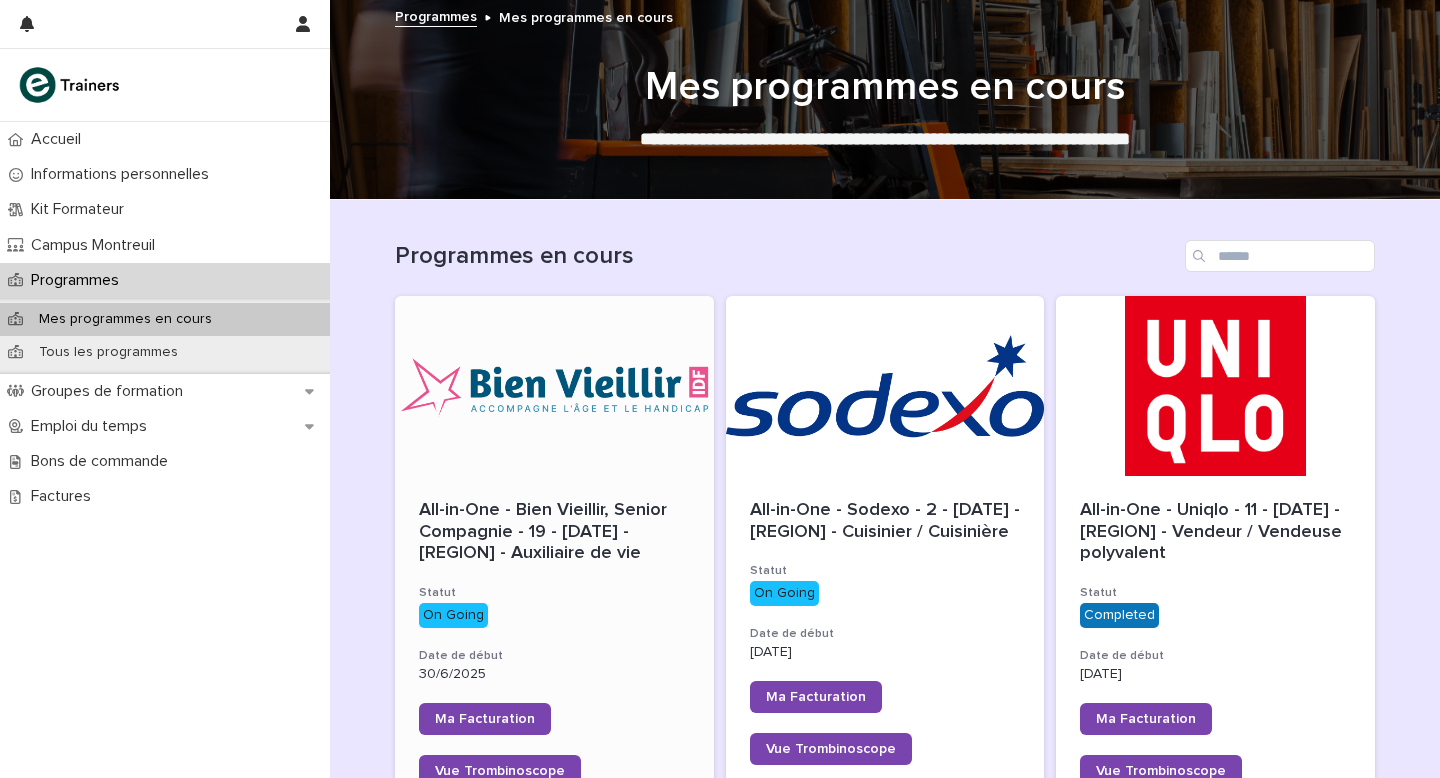 click at bounding box center (554, 386) 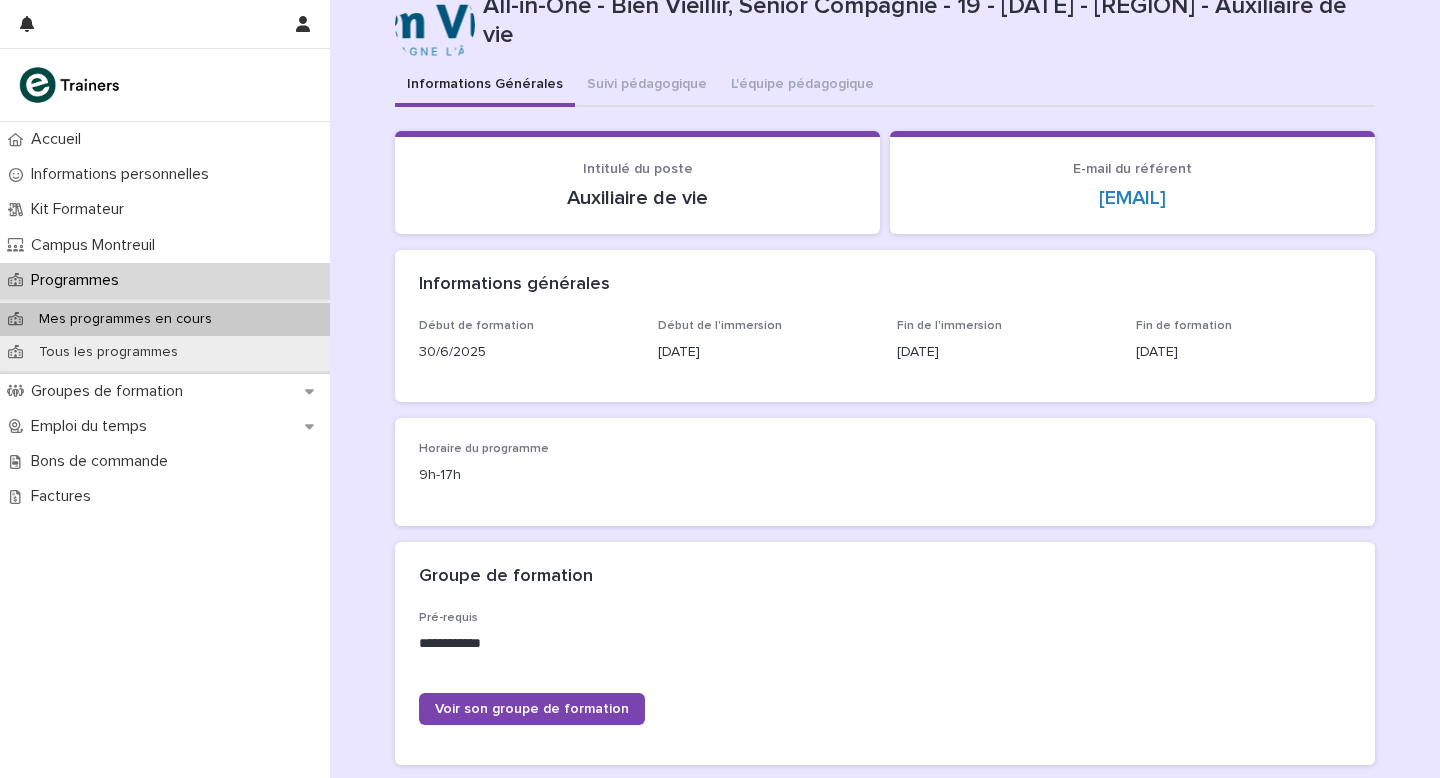 scroll, scrollTop: 62, scrollLeft: 0, axis: vertical 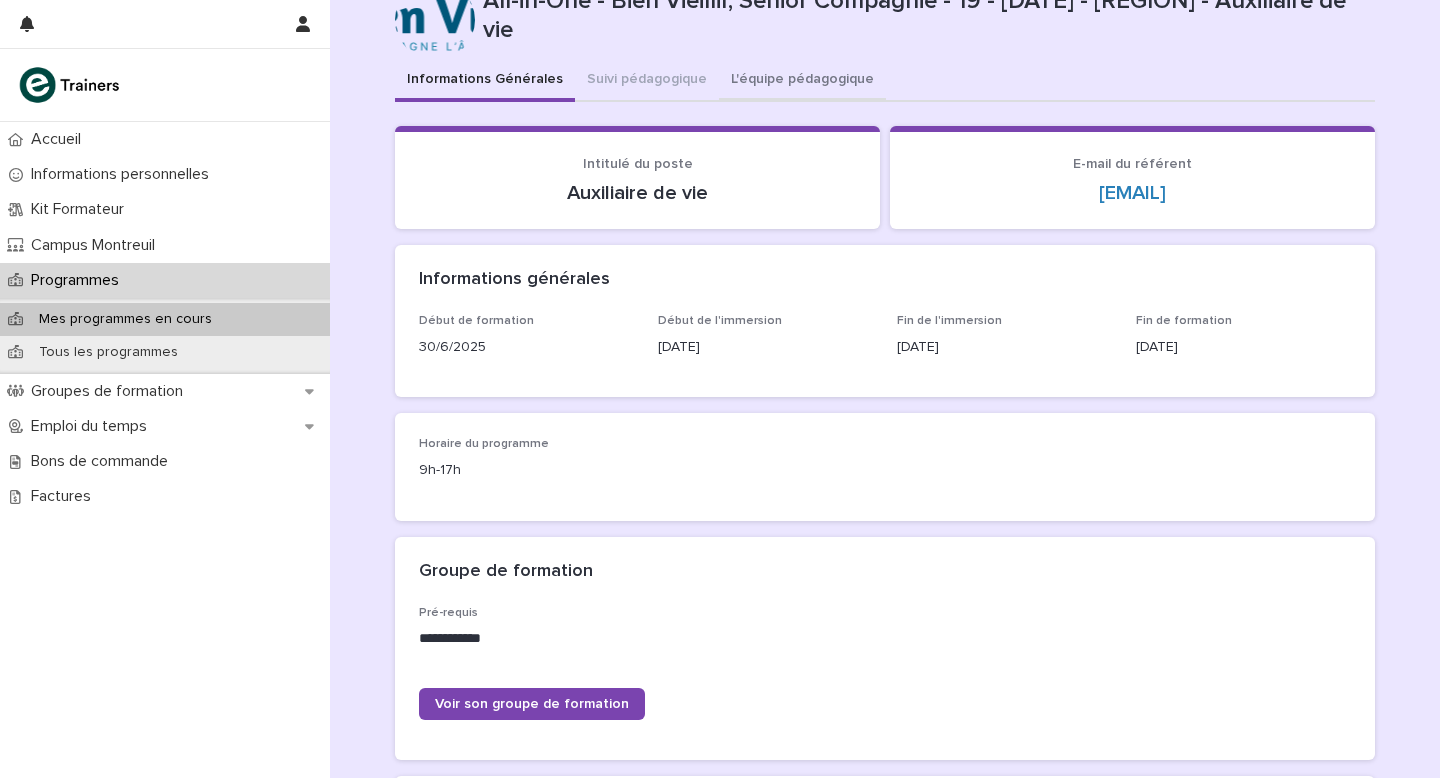 click on "**********" at bounding box center [885, 962] 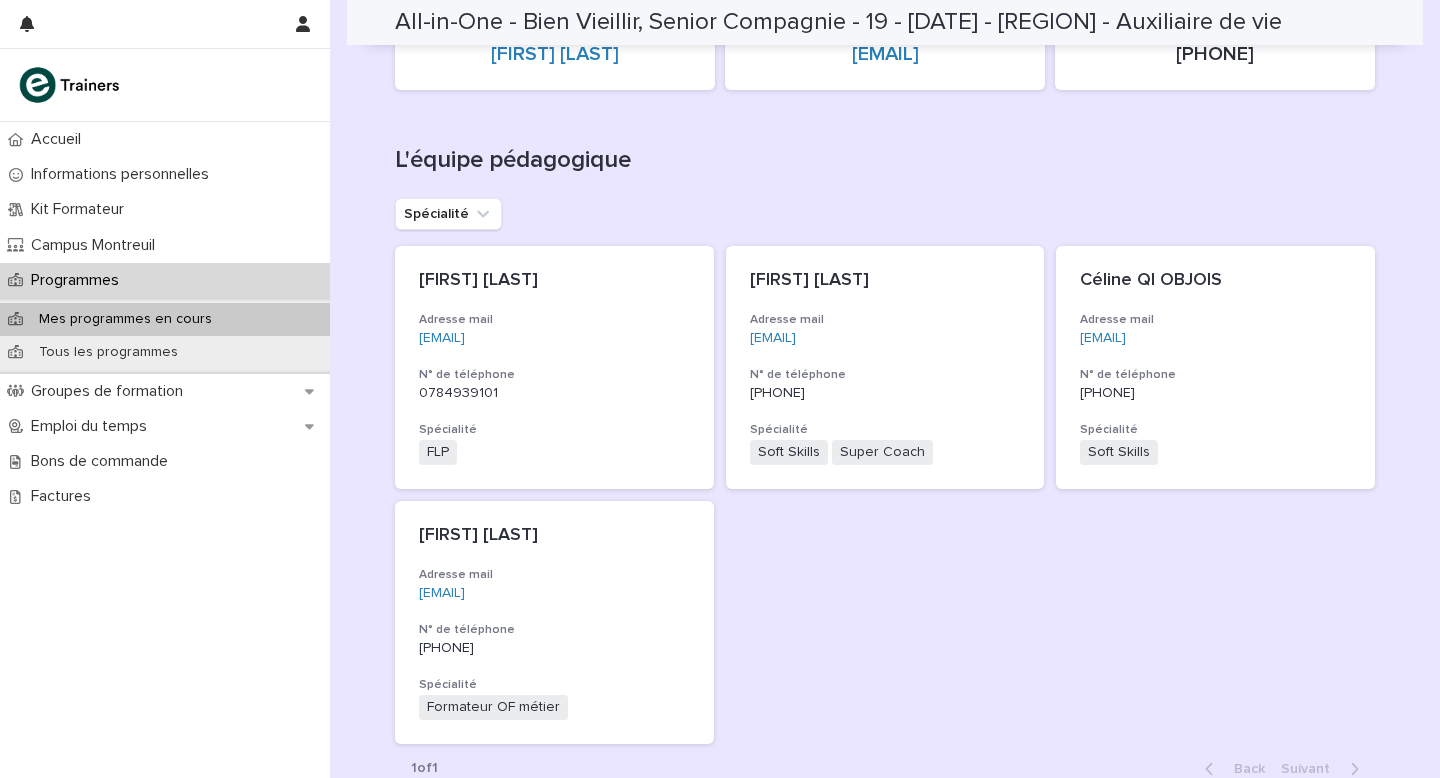 scroll, scrollTop: 0, scrollLeft: 0, axis: both 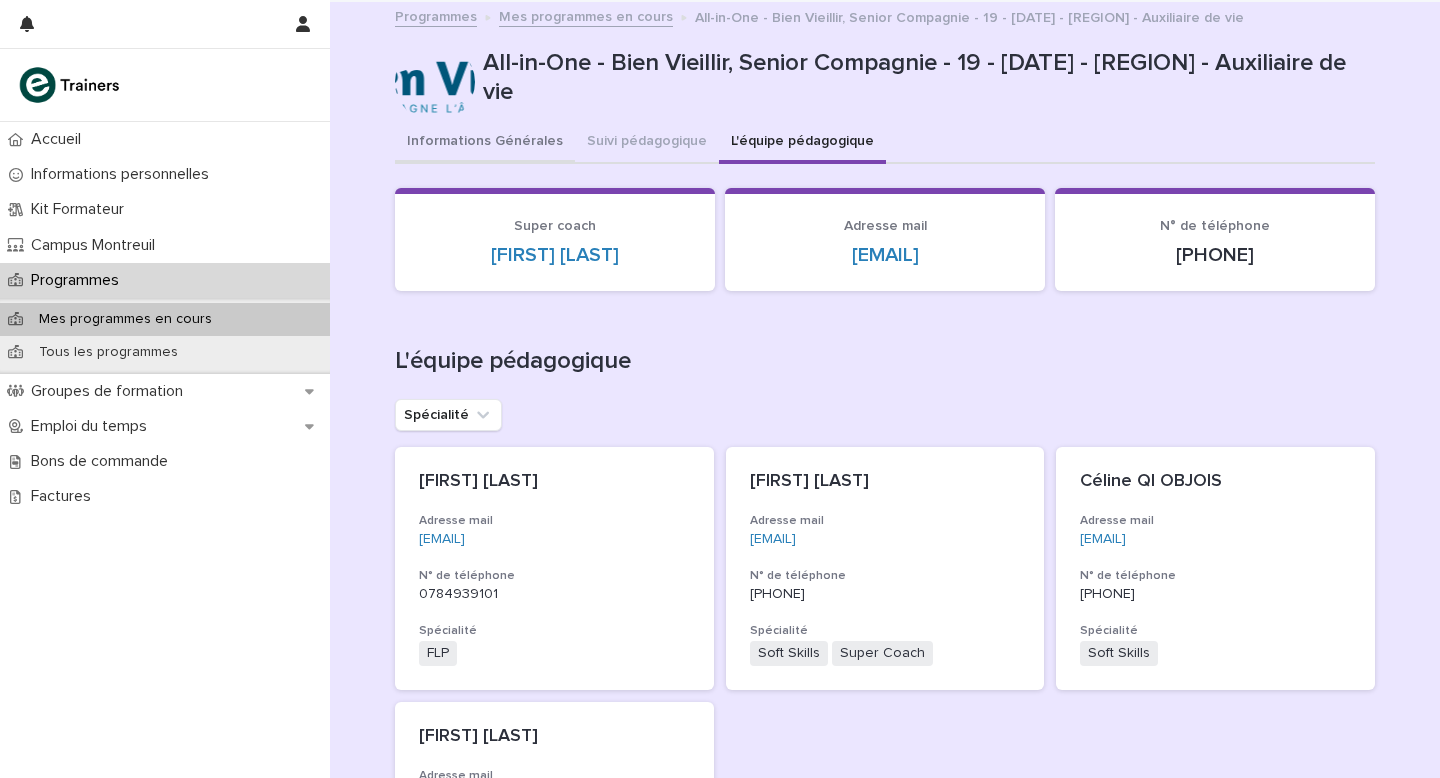 click on "Informations Générales" at bounding box center [485, 143] 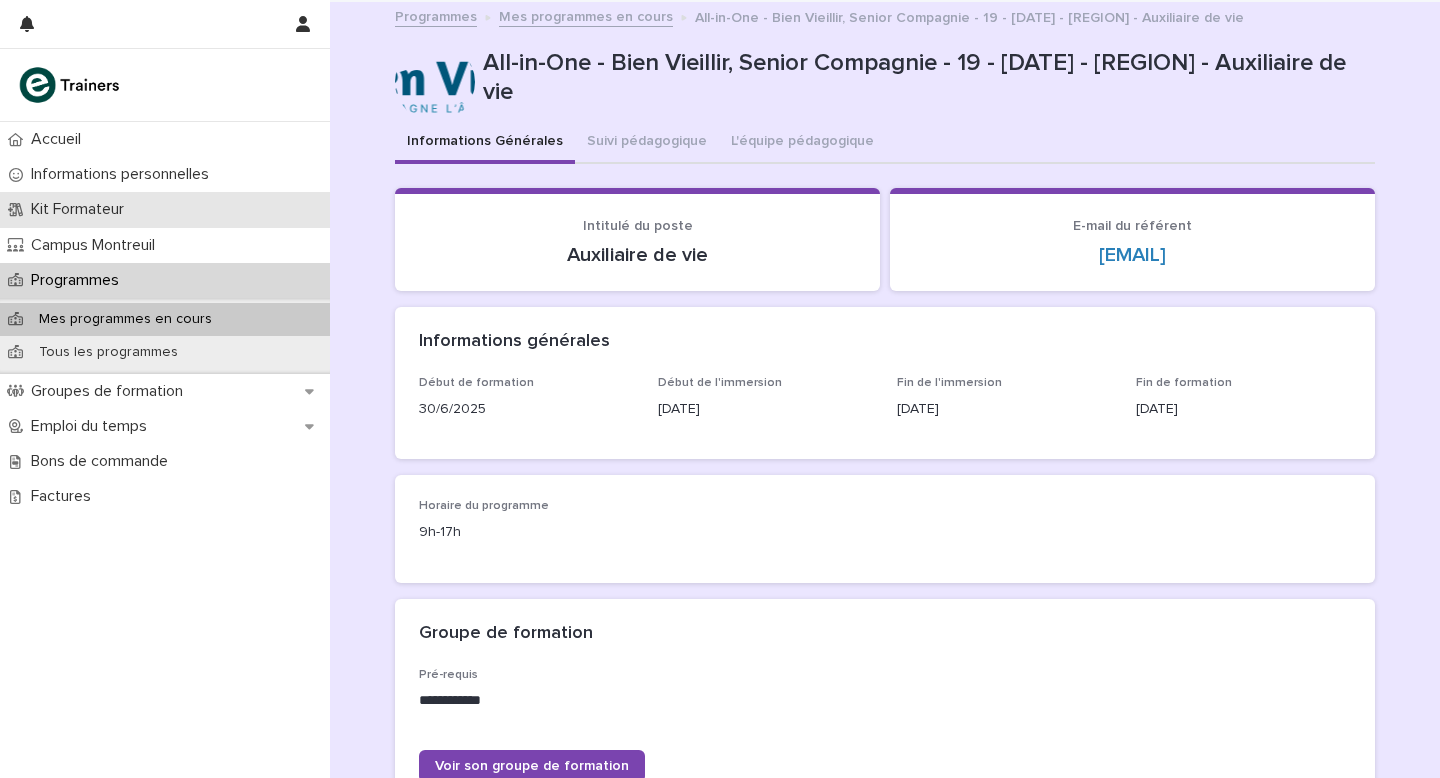 click on "Kit Formateur" at bounding box center [165, 209] 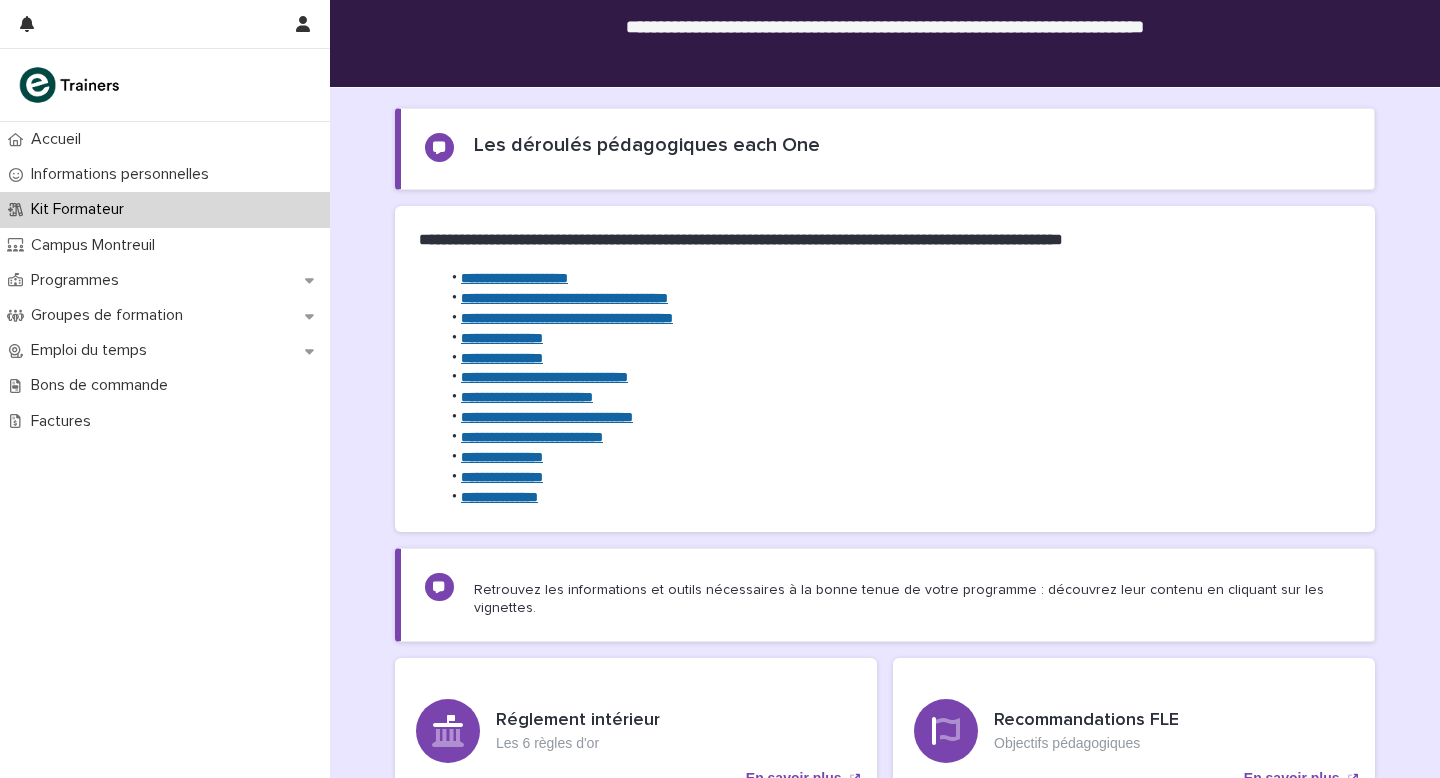 scroll, scrollTop: 45, scrollLeft: 0, axis: vertical 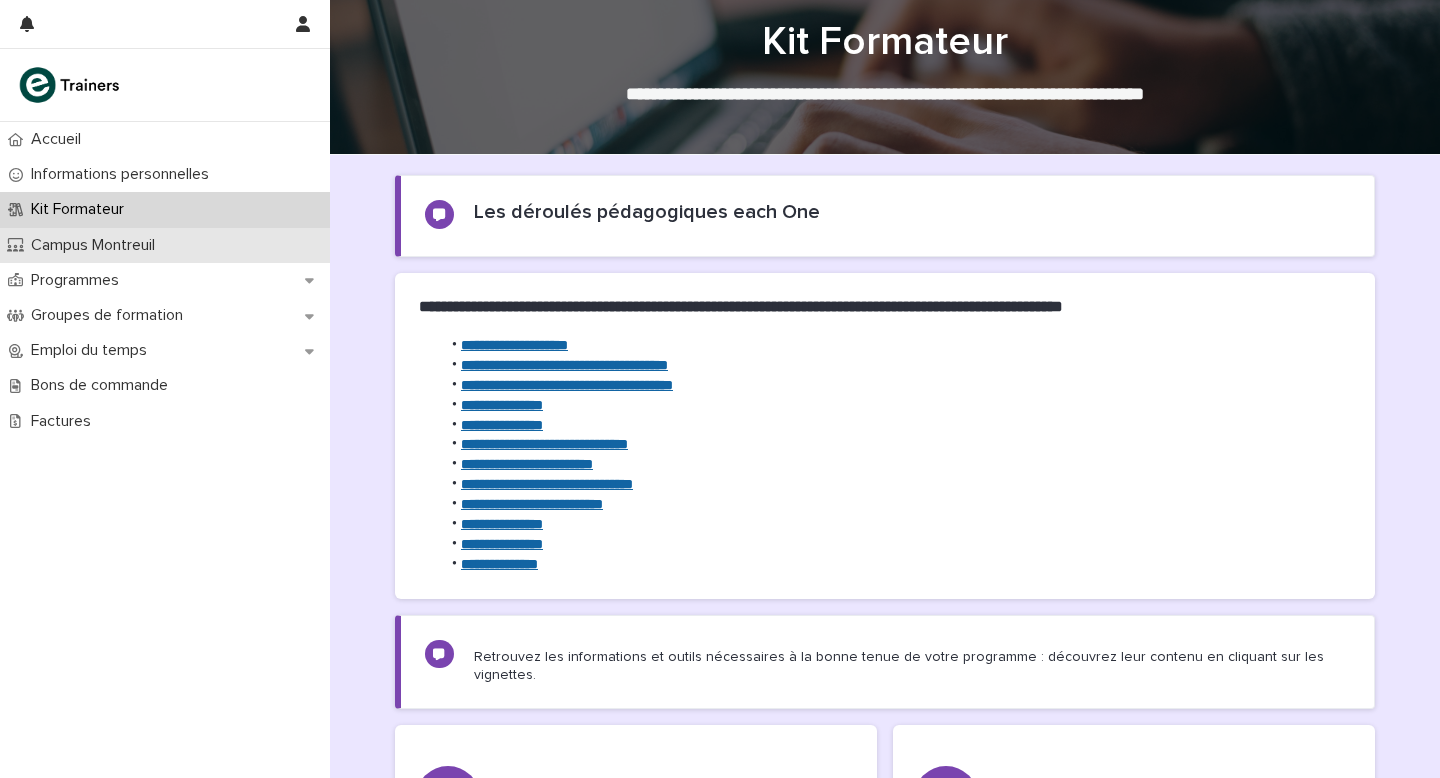 click on "Campus Montreuil" at bounding box center [97, 245] 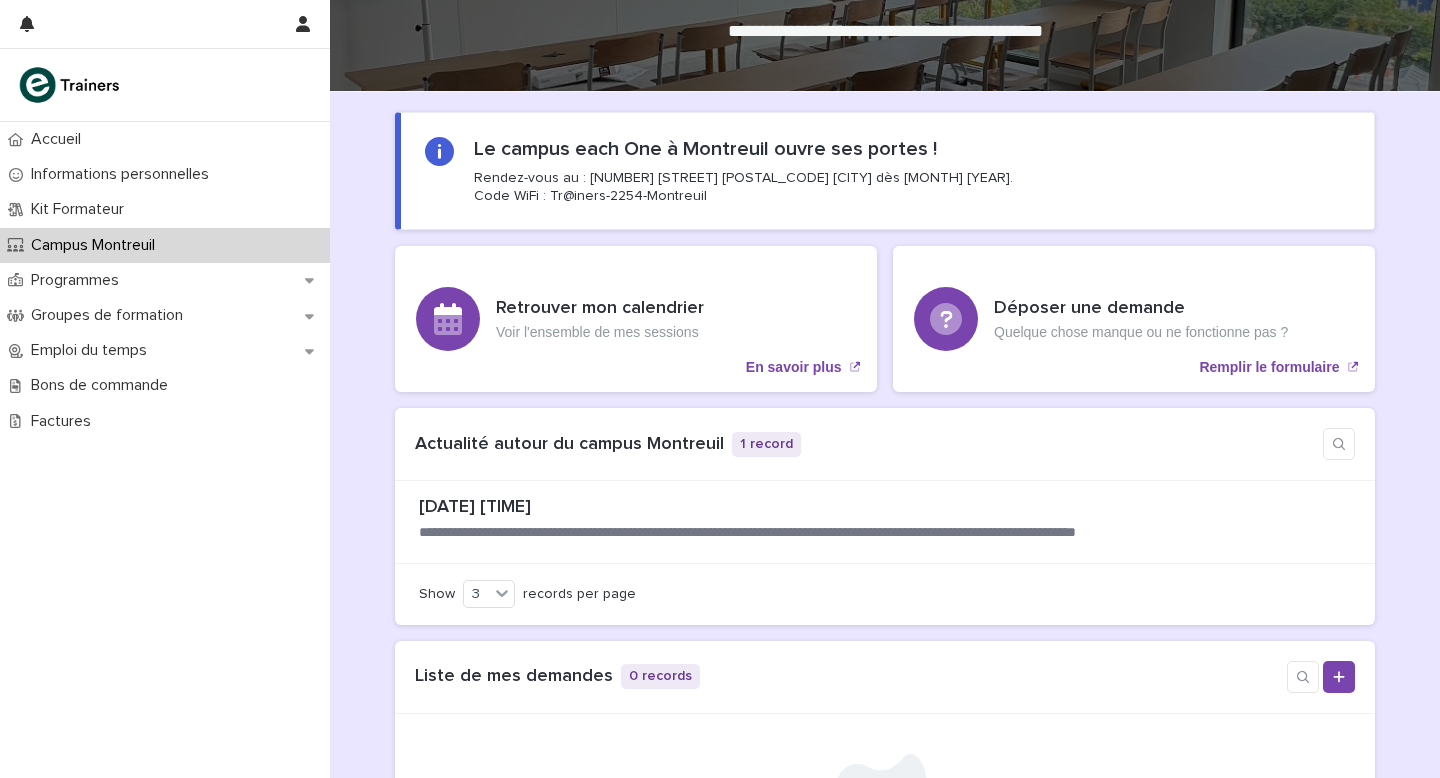 scroll, scrollTop: 0, scrollLeft: 0, axis: both 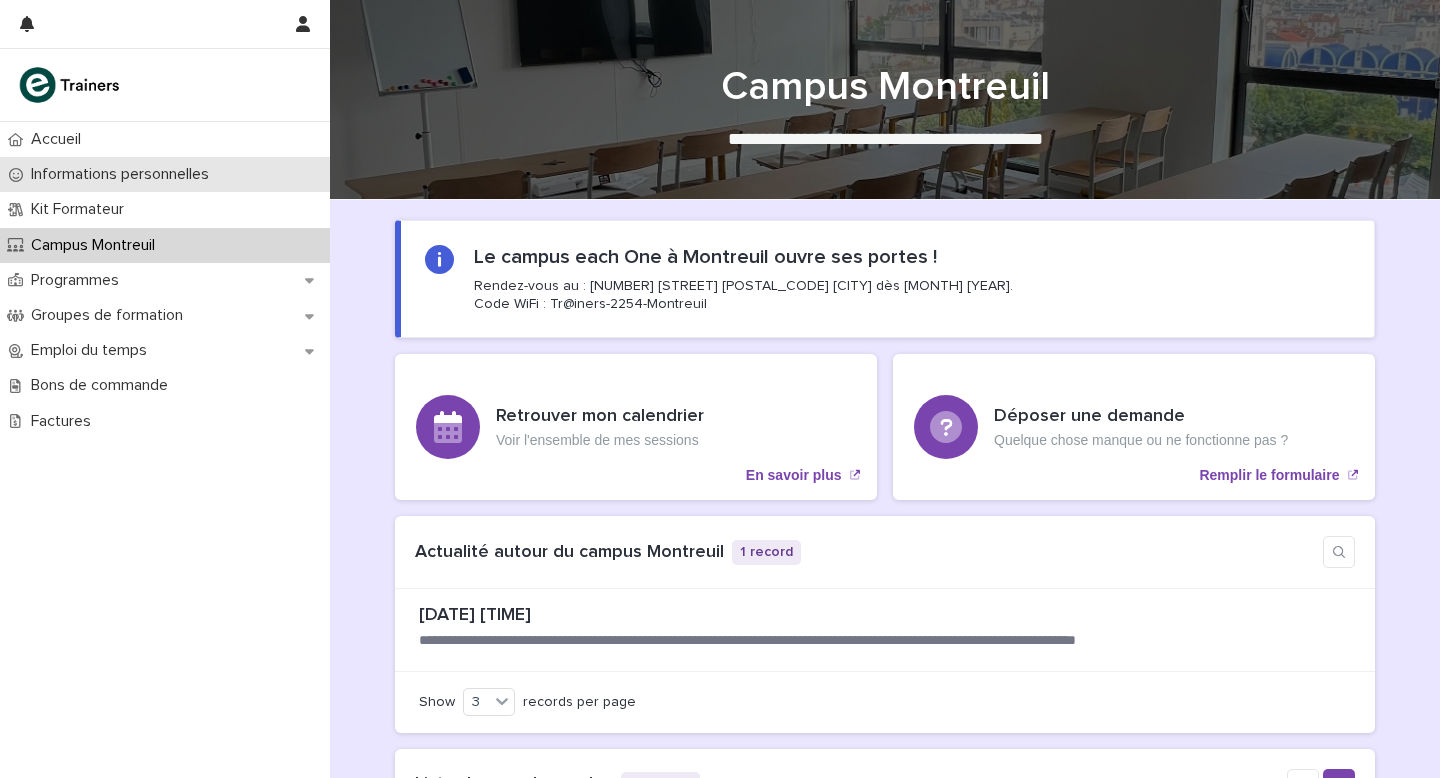 click on "Informations personnelles" at bounding box center (124, 174) 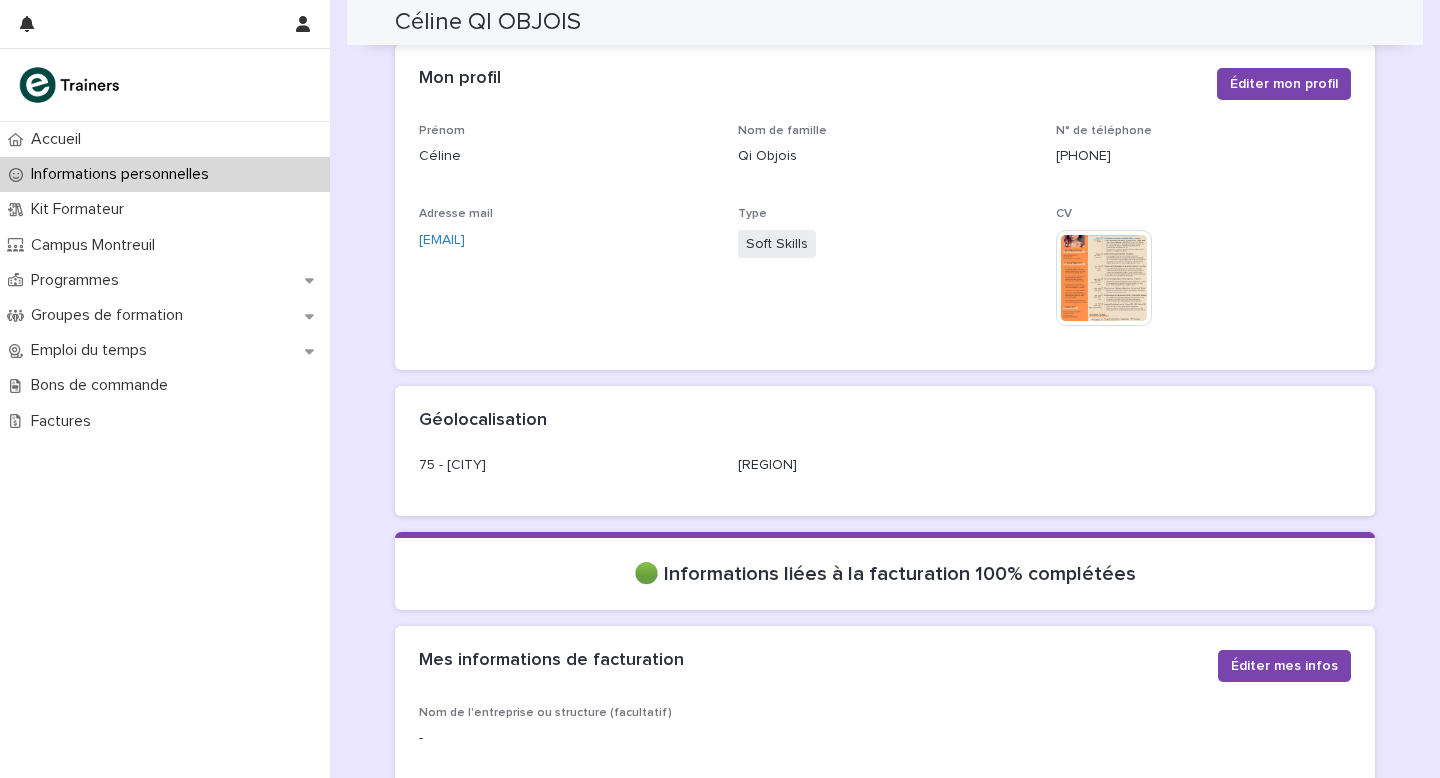 scroll, scrollTop: 0, scrollLeft: 0, axis: both 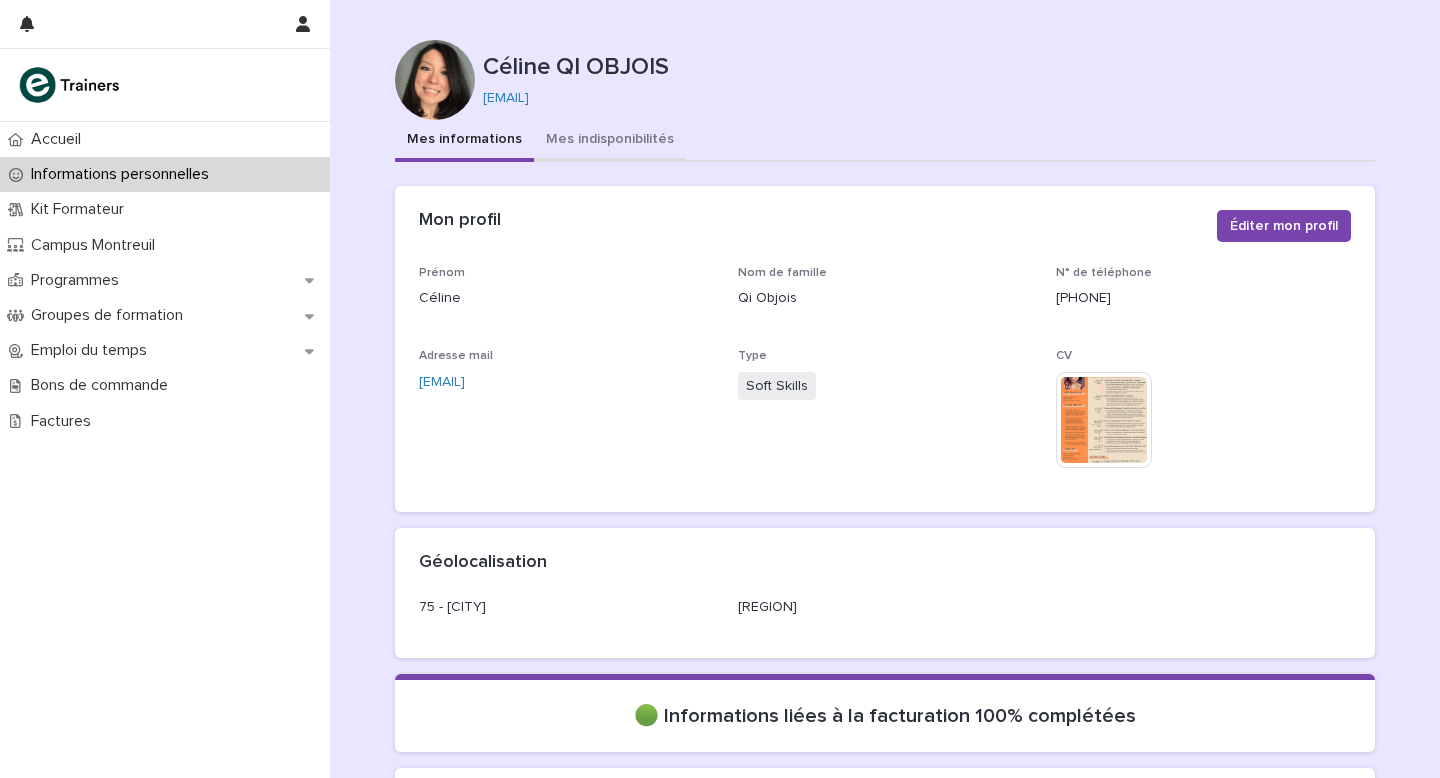click on "Mes indisponibilités" at bounding box center (610, 141) 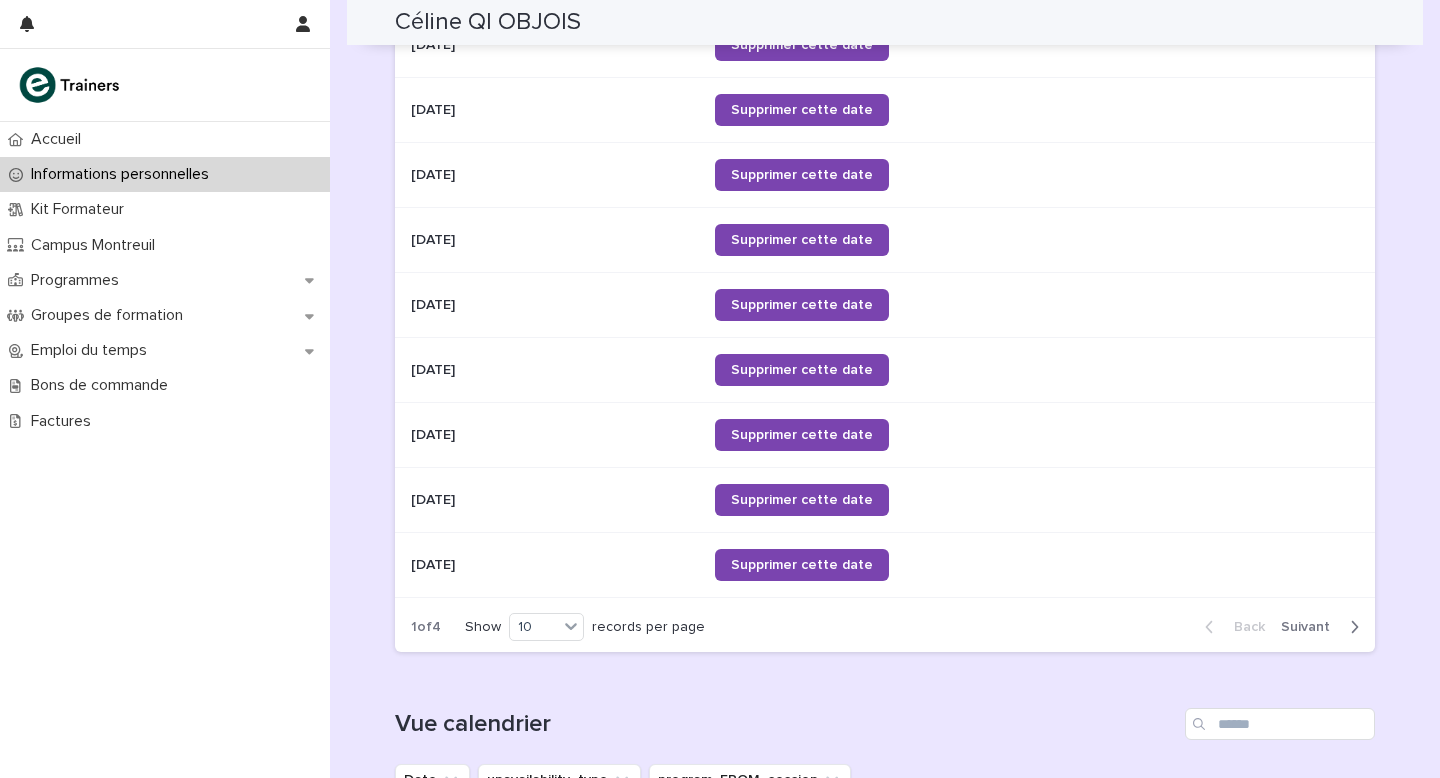 scroll, scrollTop: 1745, scrollLeft: 0, axis: vertical 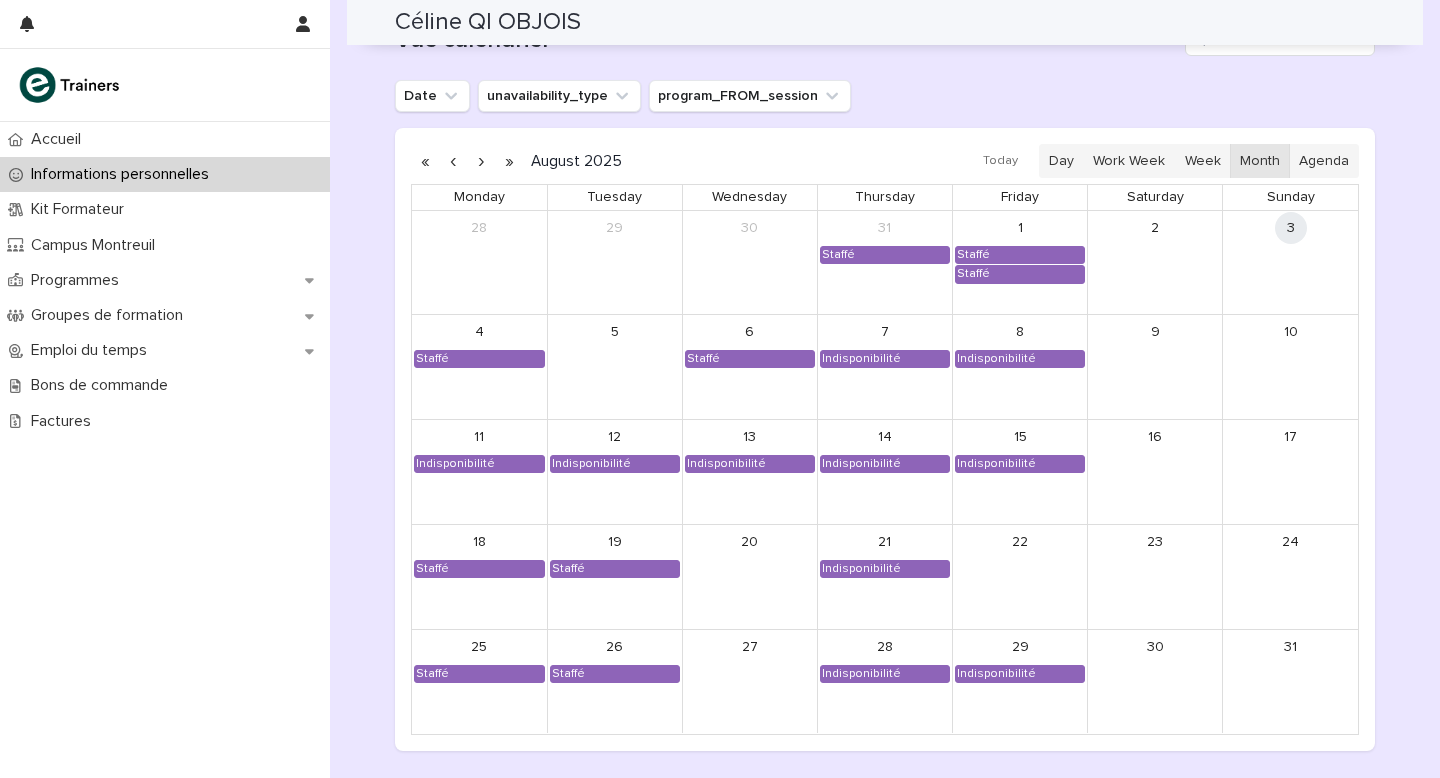 click at bounding box center (453, 161) 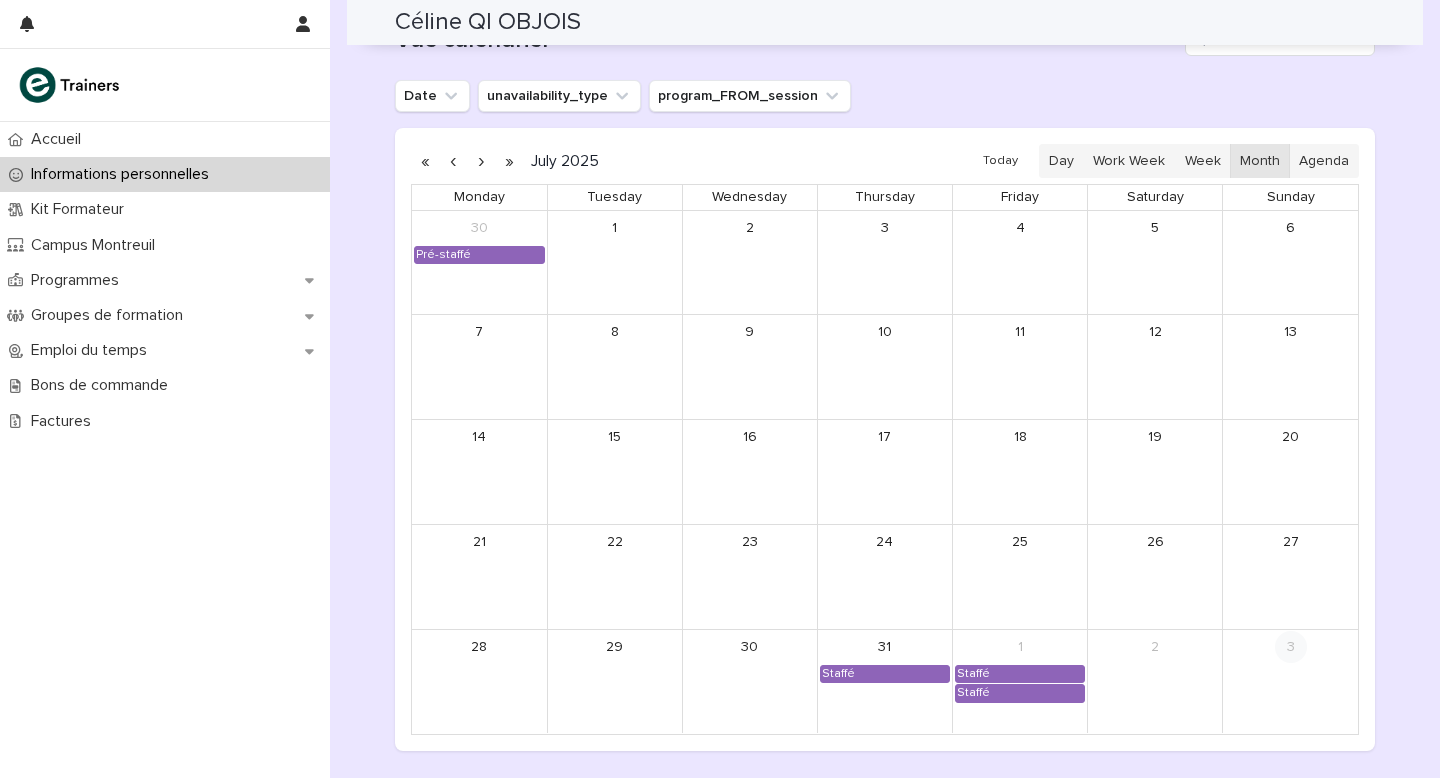 click at bounding box center [453, 161] 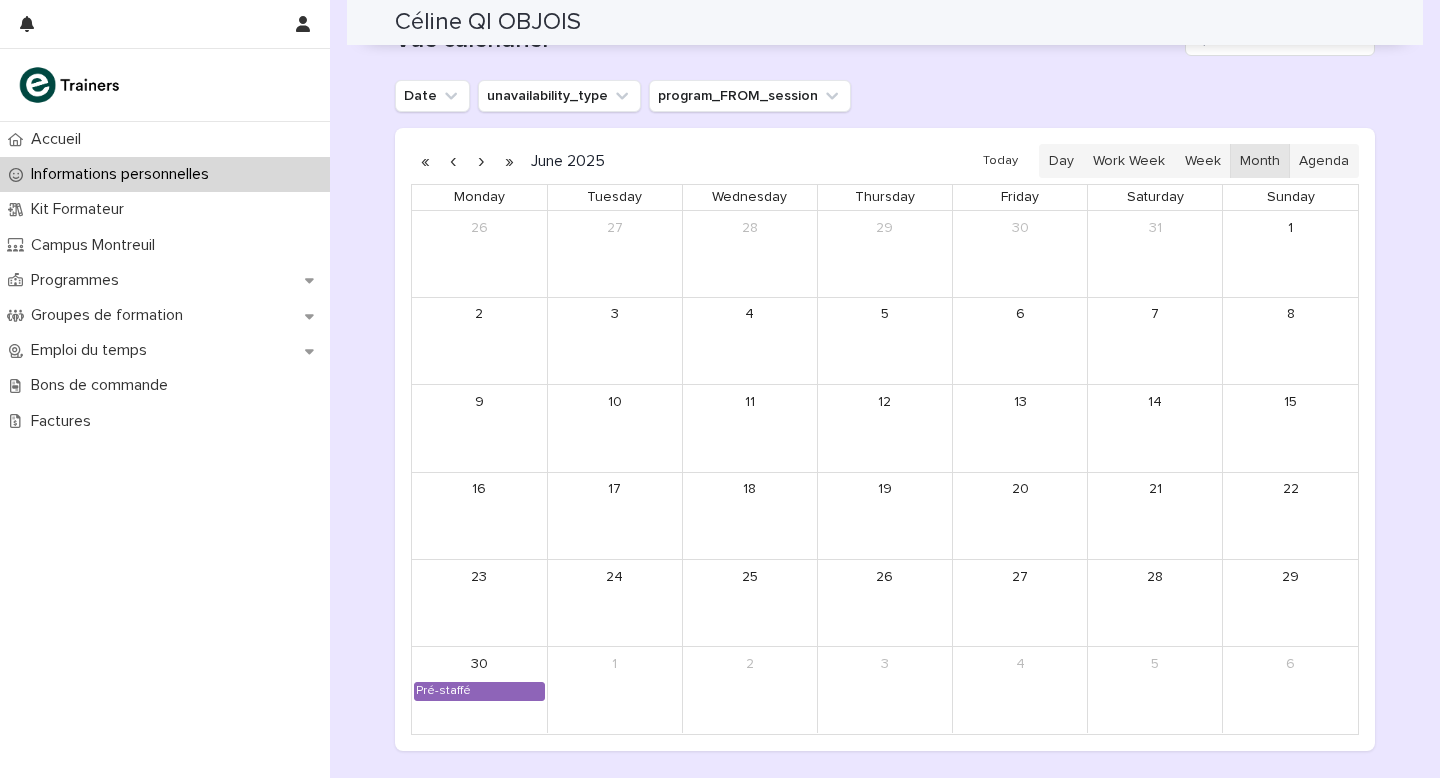 click at bounding box center (481, 161) 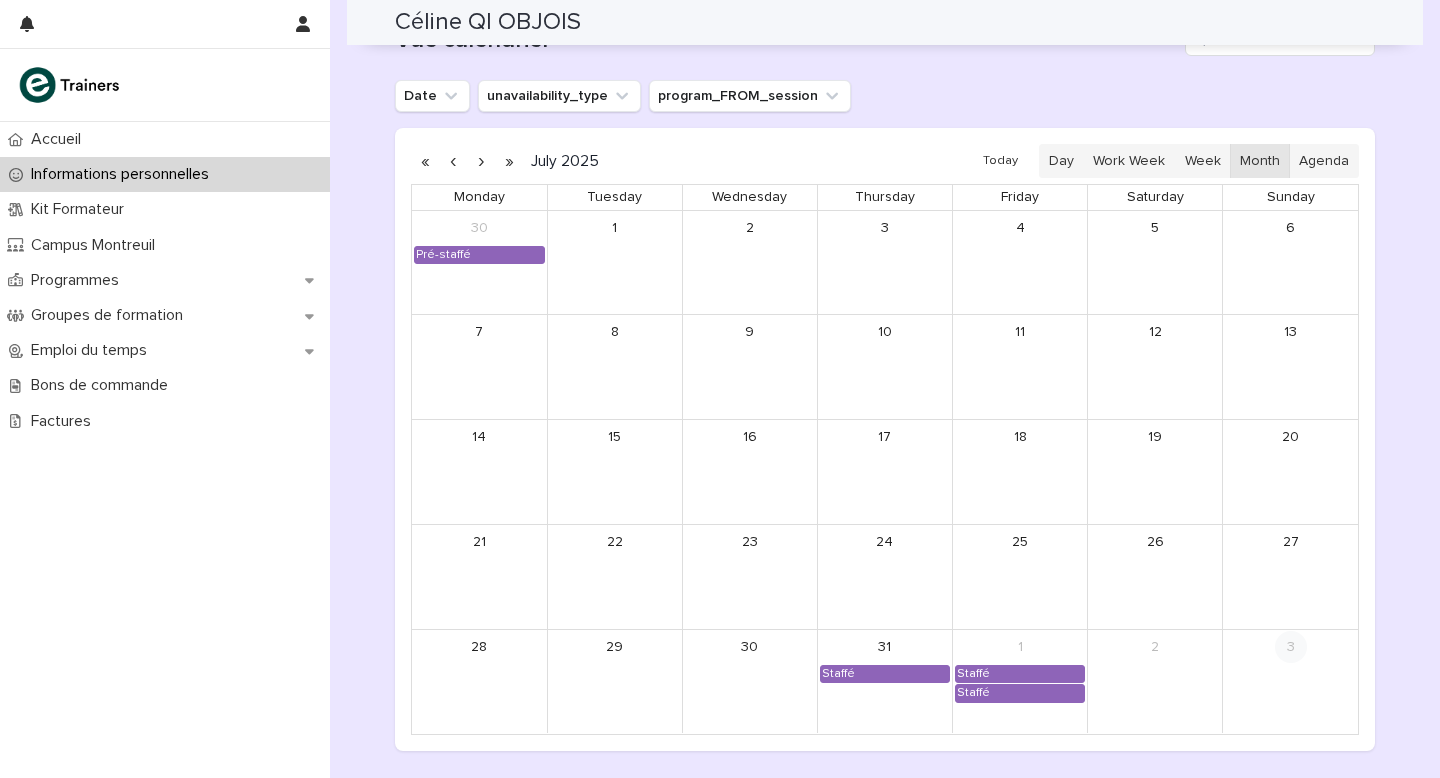 click at bounding box center [481, 161] 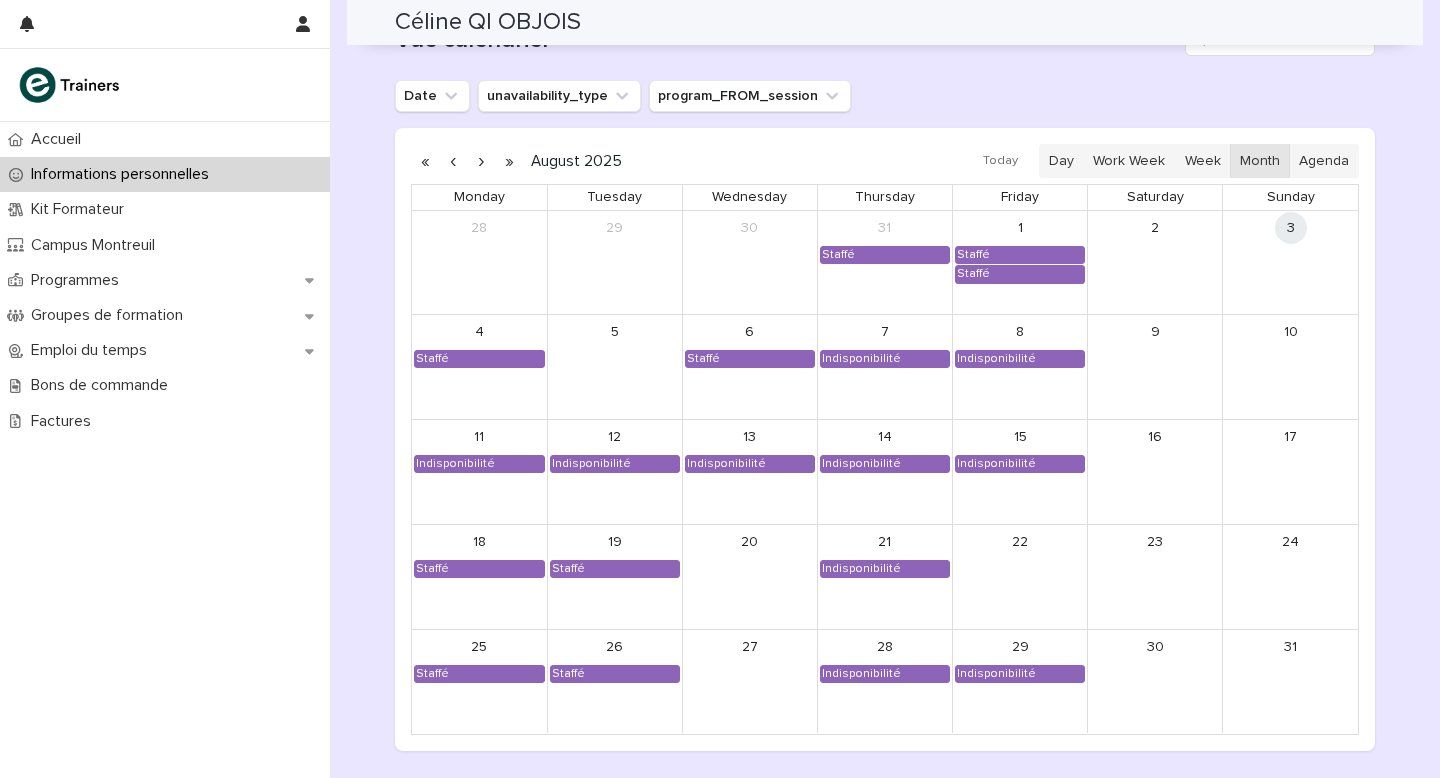 click at bounding box center [481, 161] 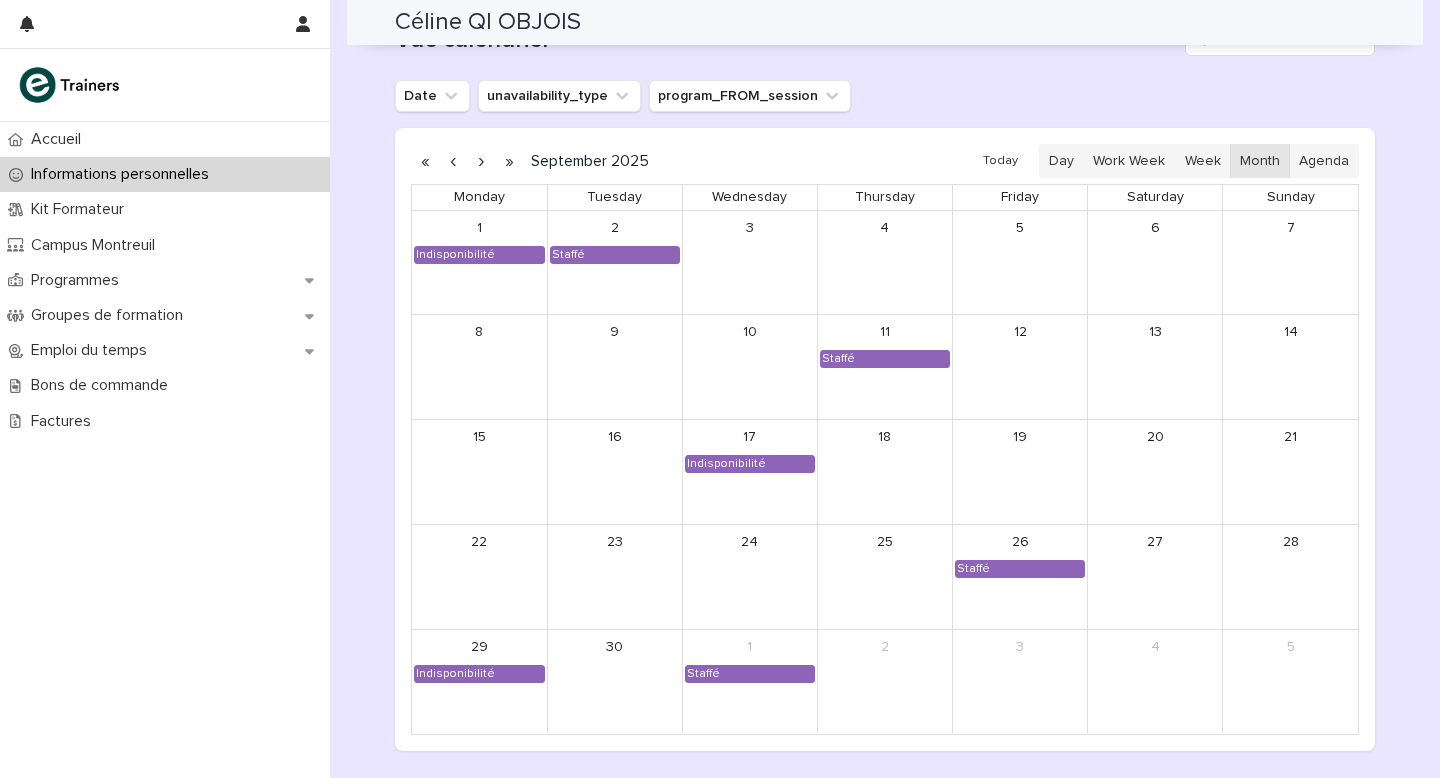 click at bounding box center (481, 161) 